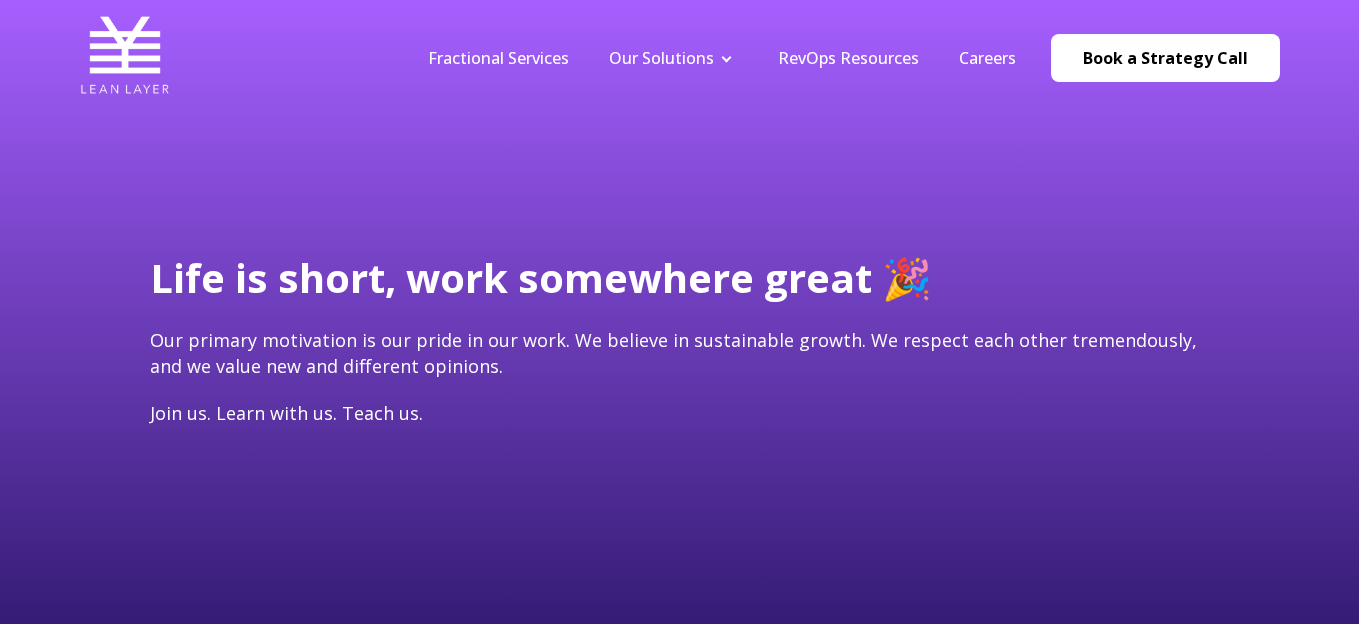 scroll, scrollTop: 0, scrollLeft: 0, axis: both 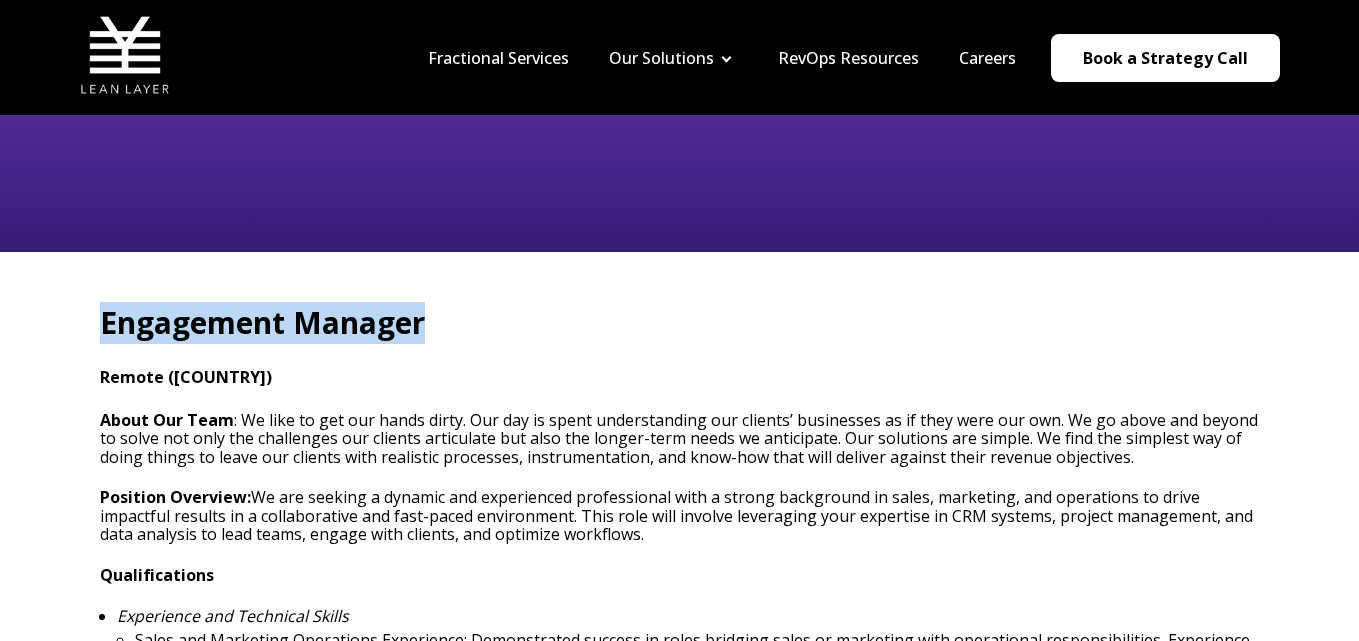 drag, startPoint x: 425, startPoint y: 333, endPoint x: 98, endPoint y: 335, distance: 327.0061 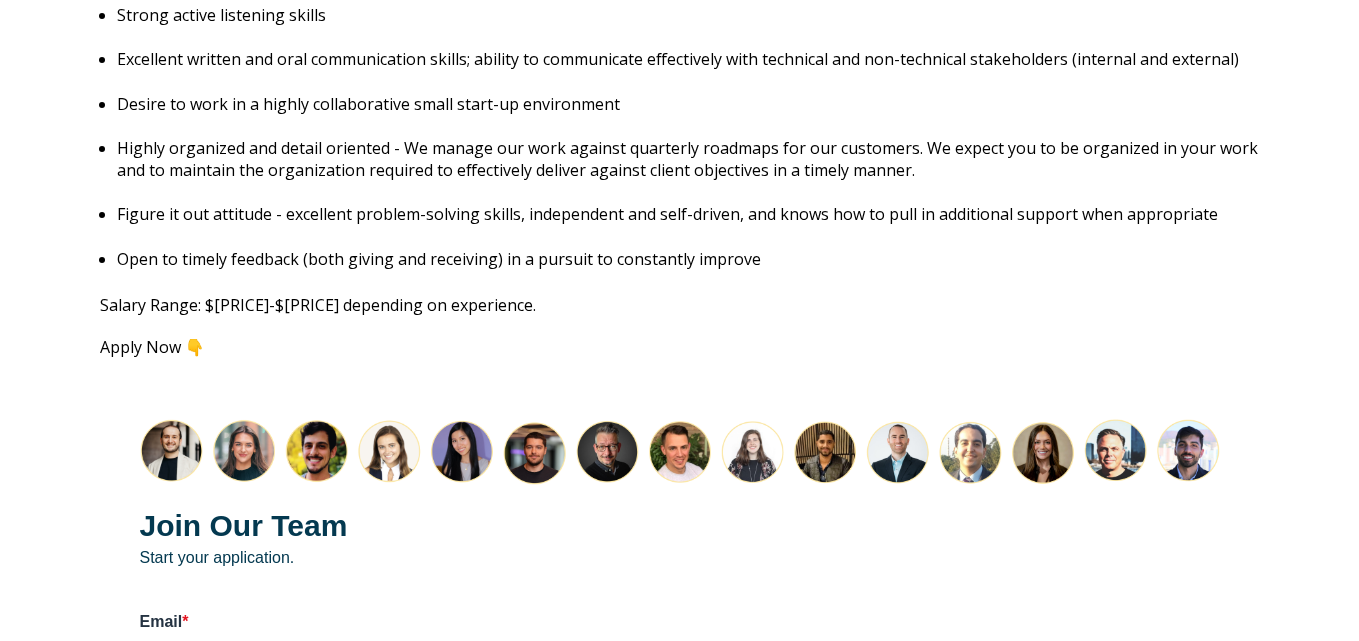 scroll, scrollTop: 2318, scrollLeft: 0, axis: vertical 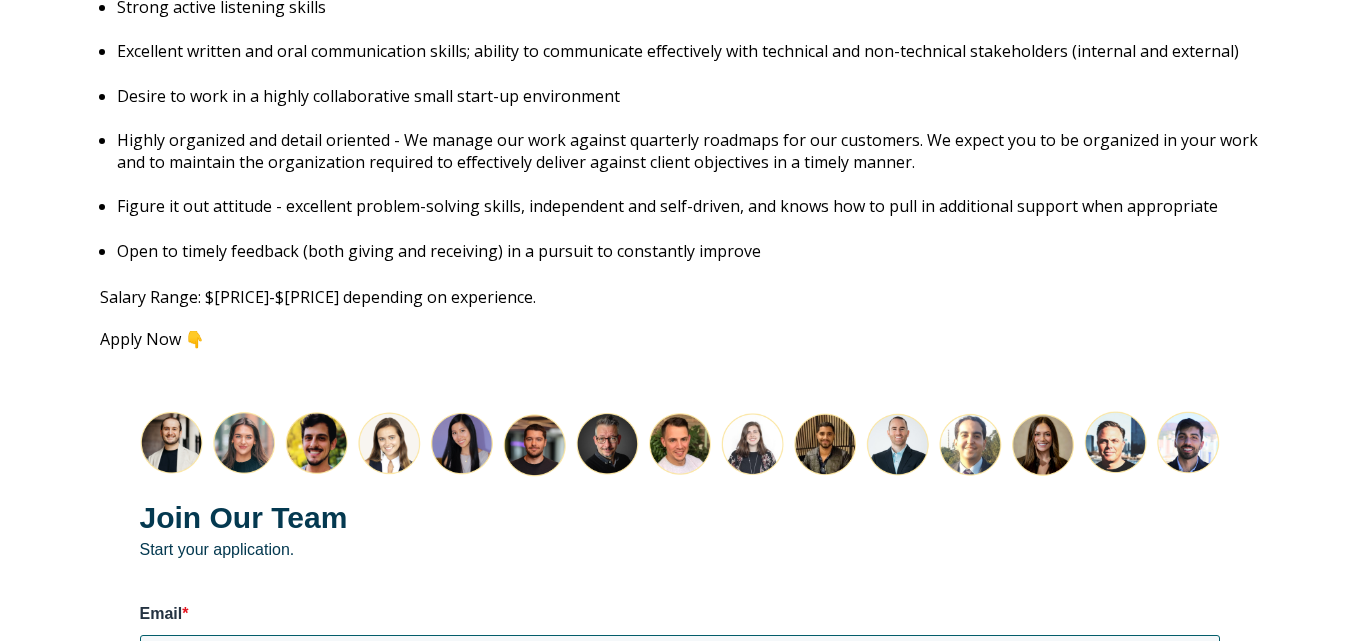 click on "Salary Range: $[PRICE]-$[PRICE] depending on experience." at bounding box center (680, 297) 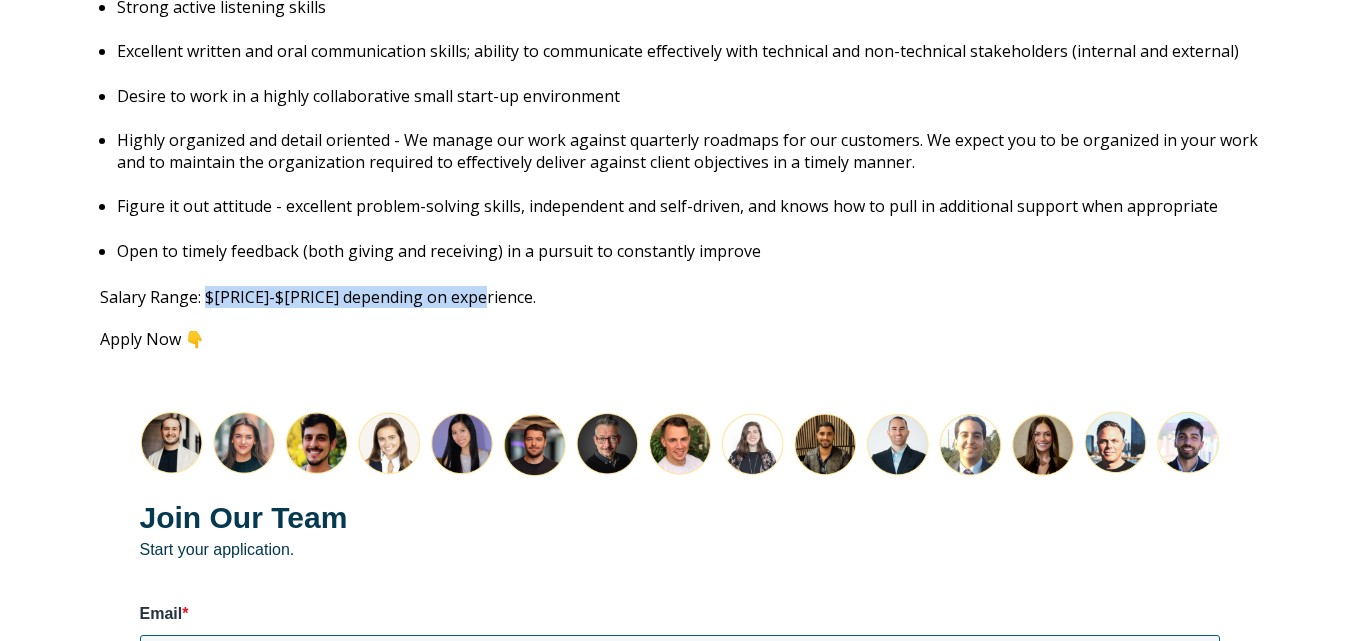 drag, startPoint x: 203, startPoint y: 298, endPoint x: 489, endPoint y: 302, distance: 286.02798 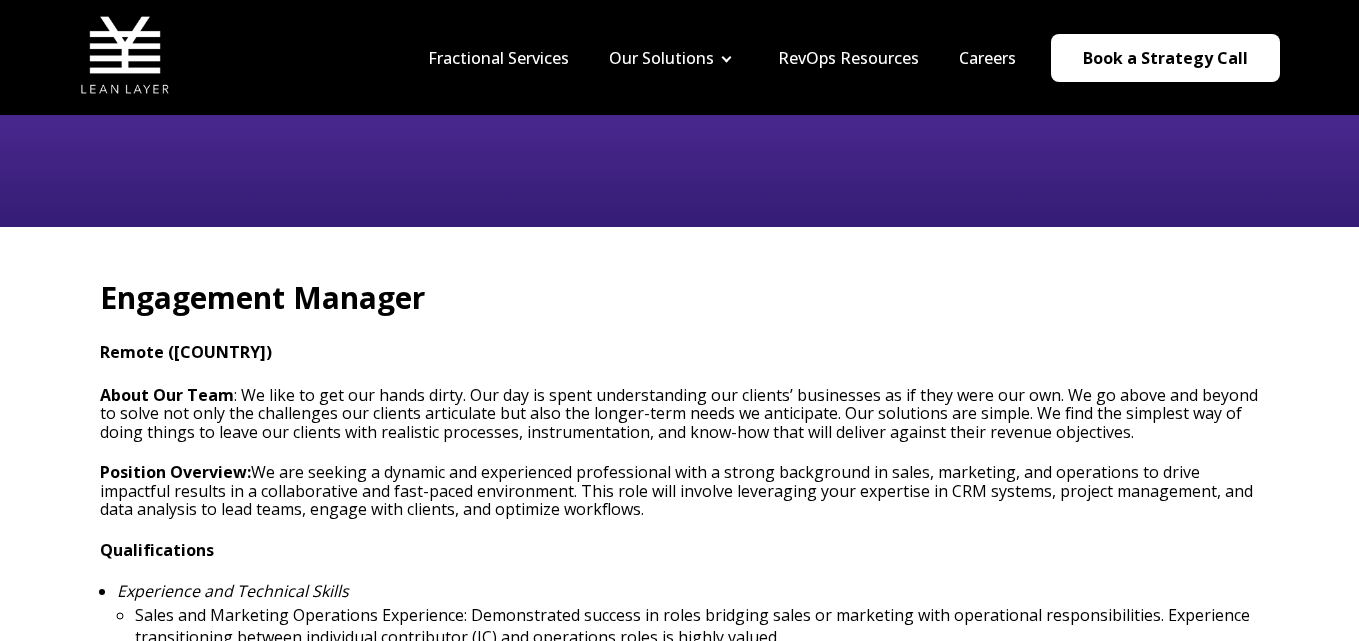 scroll, scrollTop: 335, scrollLeft: 0, axis: vertical 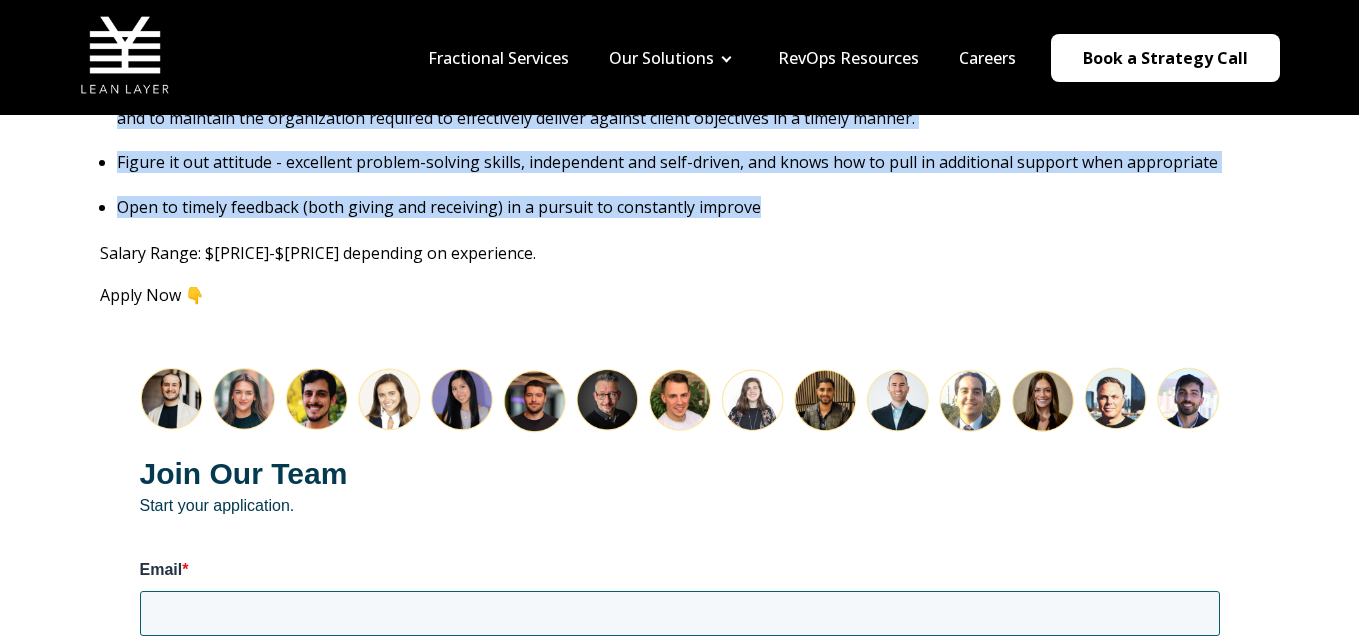 drag, startPoint x: 100, startPoint y: 453, endPoint x: 769, endPoint y: 216, distance: 709.7394 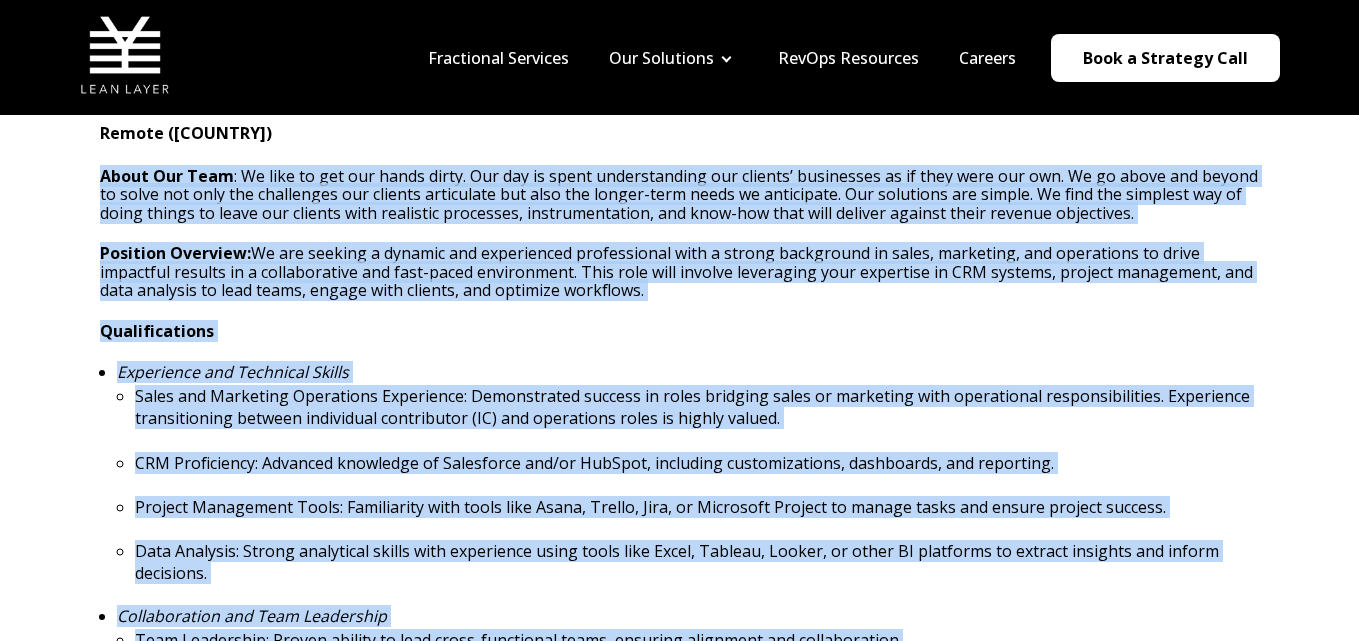 scroll, scrollTop: 592, scrollLeft: 0, axis: vertical 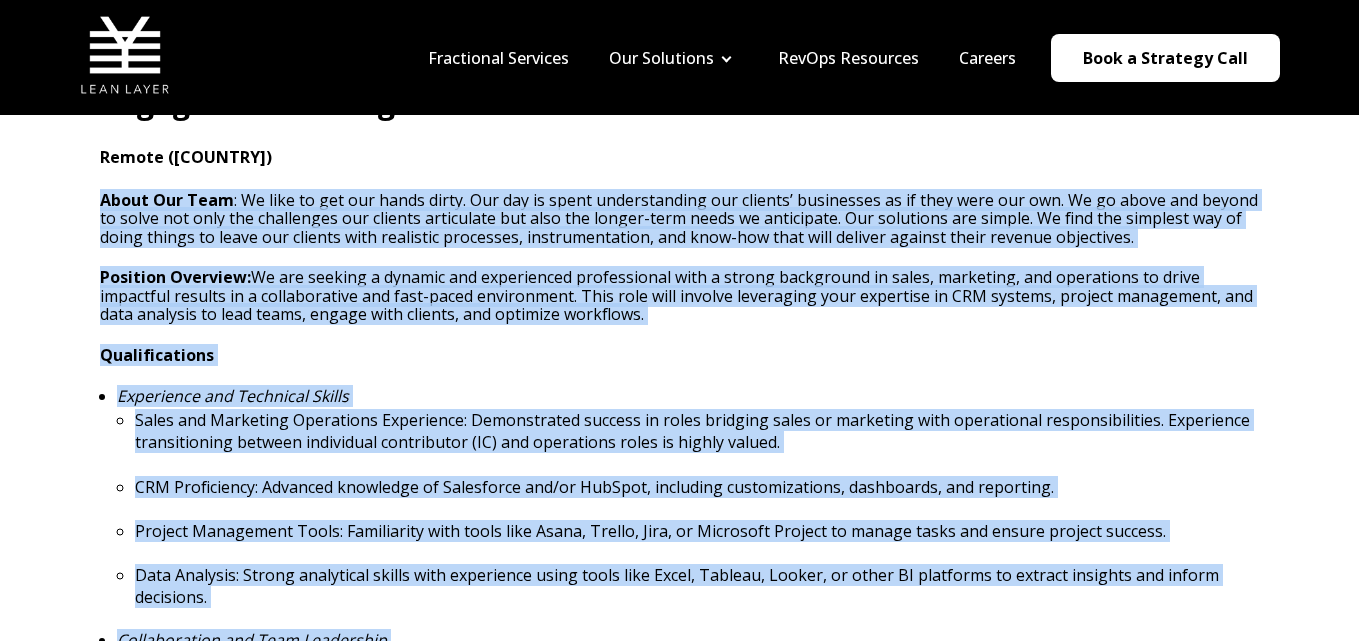 click on "Experience and Technical Skills
Sales and Marketing Operations Experience: Demonstrated success in roles bridging sales or marketing with operational responsibilities. Experience transitioning between individual contributor (IC) and operations roles is highly valued.
CRM Proficiency: Advanced knowledge of Salesforce and/or HubSpot, including customizations, dashboards, and reporting.
Project Management Tools: Familiarity with tools like Asana, Trello, Jira, or Microsoft Project to manage tasks and ensure project success.
Data Analysis: Strong analytical skills with experience using tools like Excel, Tableau, Looker, or other BI platforms to extract insights and inform decisions." at bounding box center (688, 498) 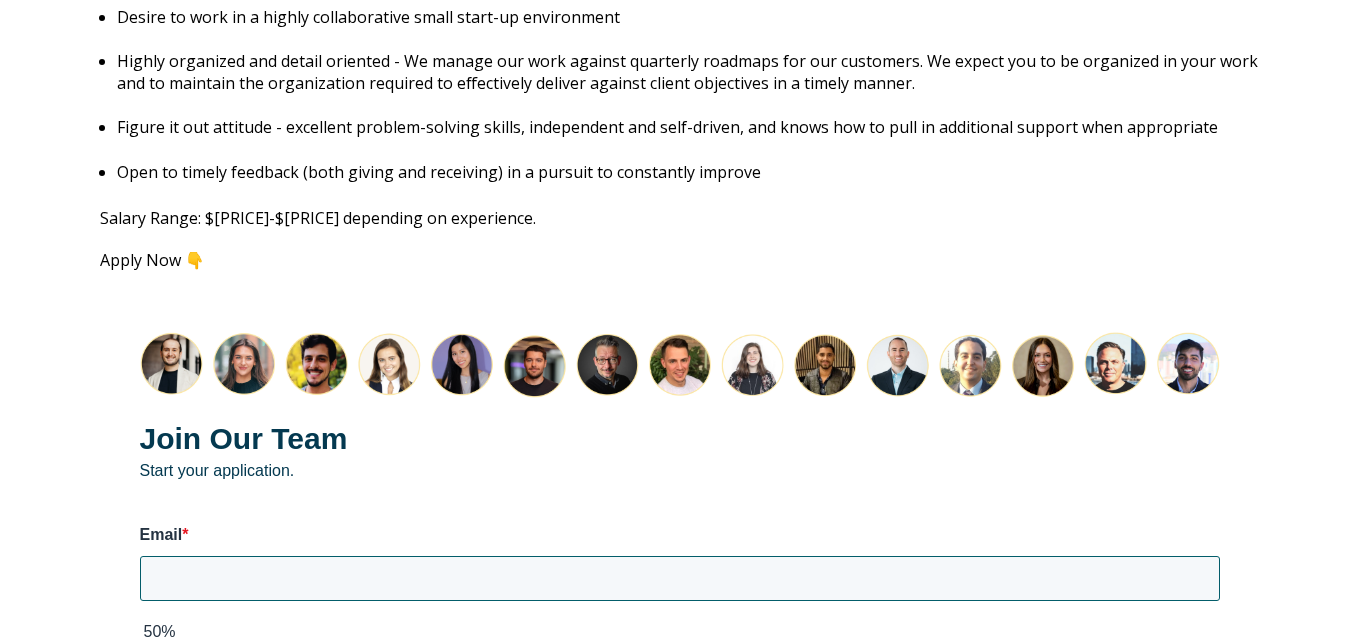 scroll, scrollTop: 2614, scrollLeft: 0, axis: vertical 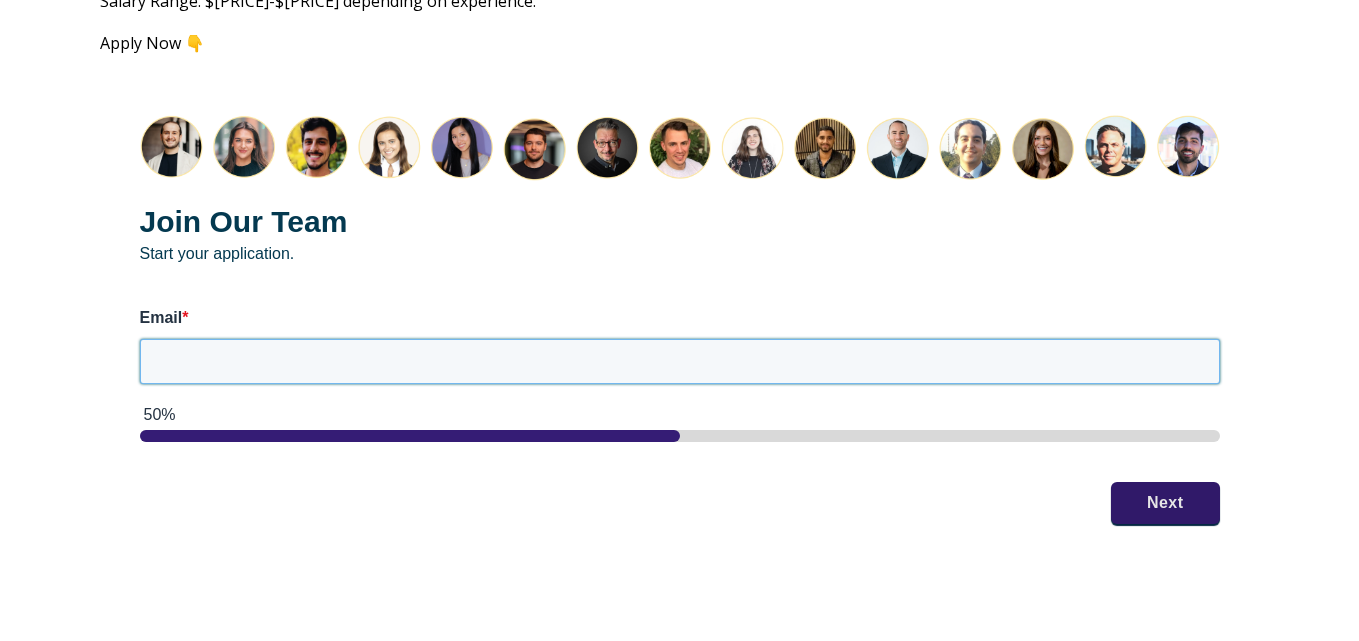 click on "Email *" at bounding box center [680, 361] 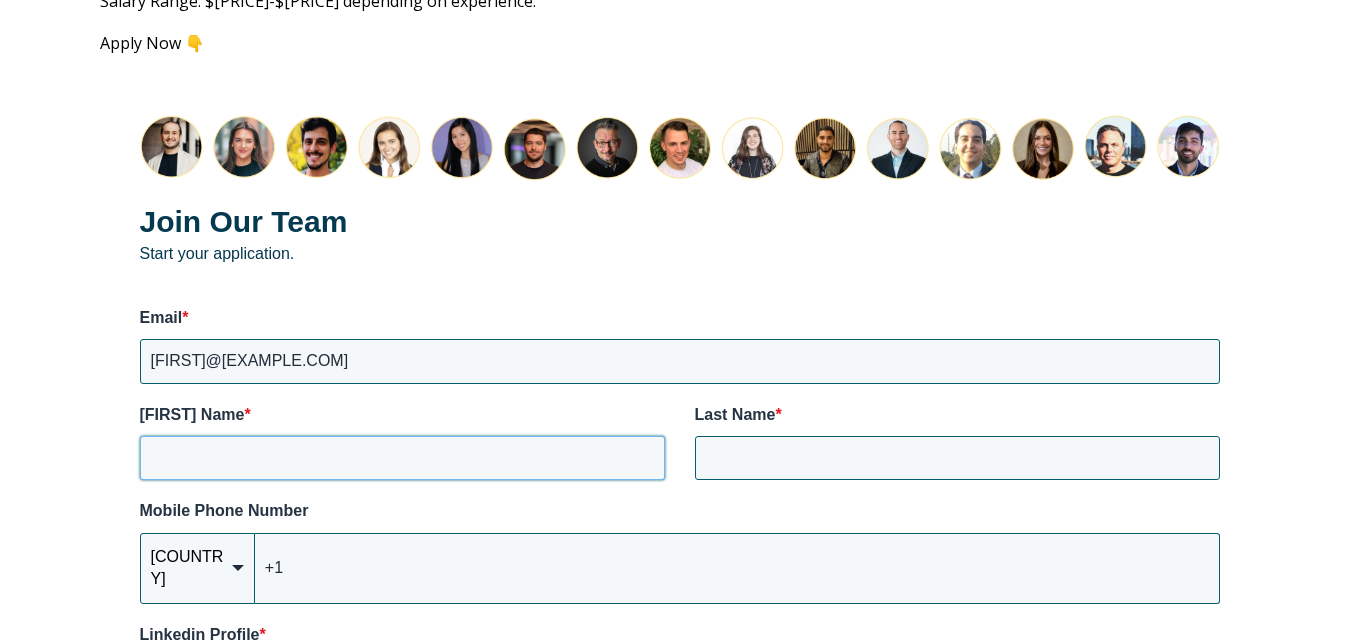 click on "[FIRST] Name *" at bounding box center (402, 458) 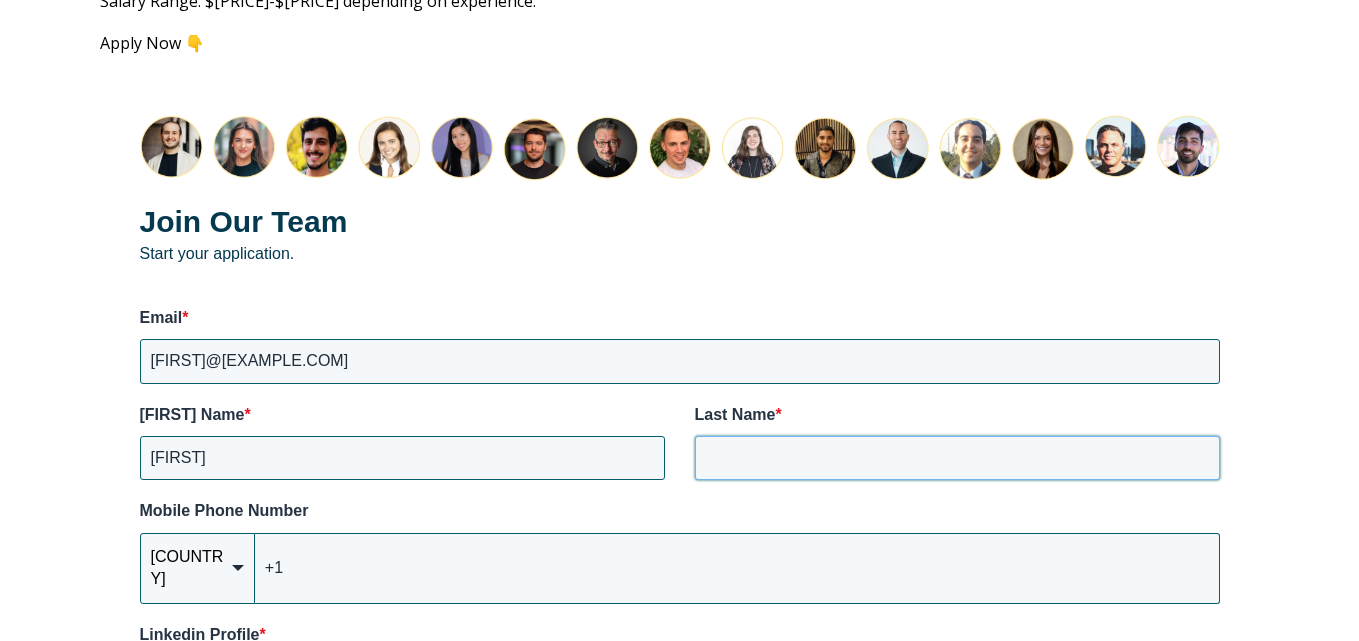 type on "[LAST]" 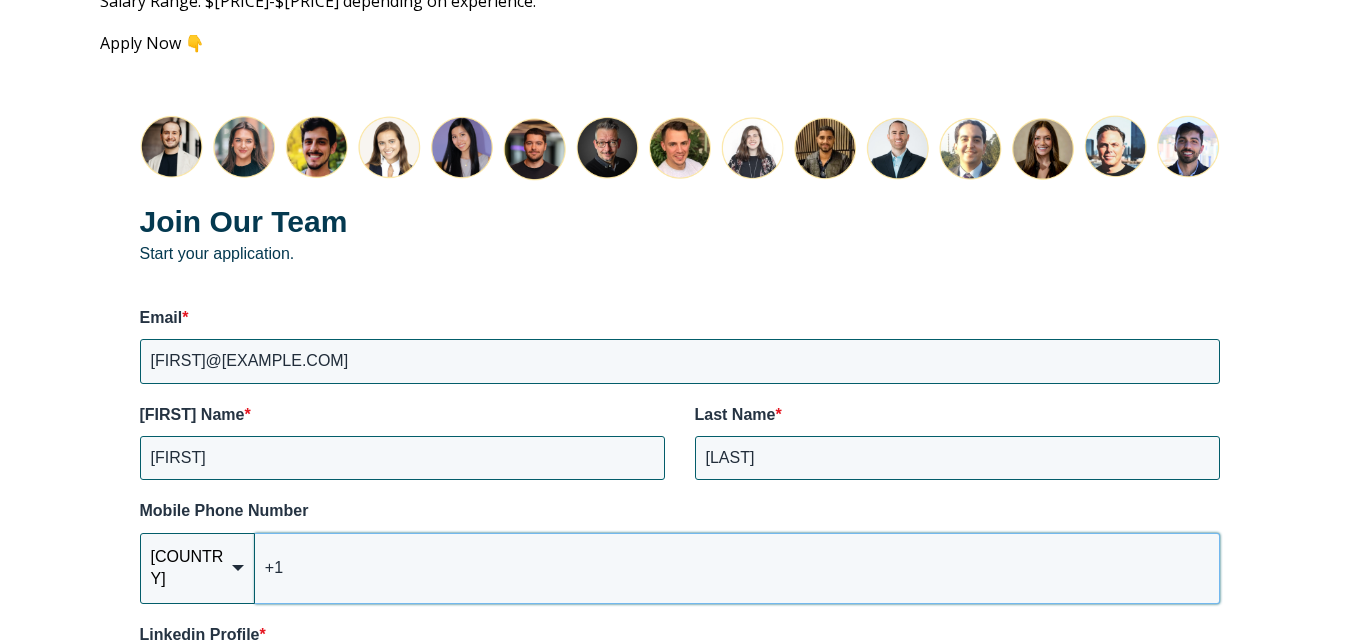 click on "+1" at bounding box center (737, 568) 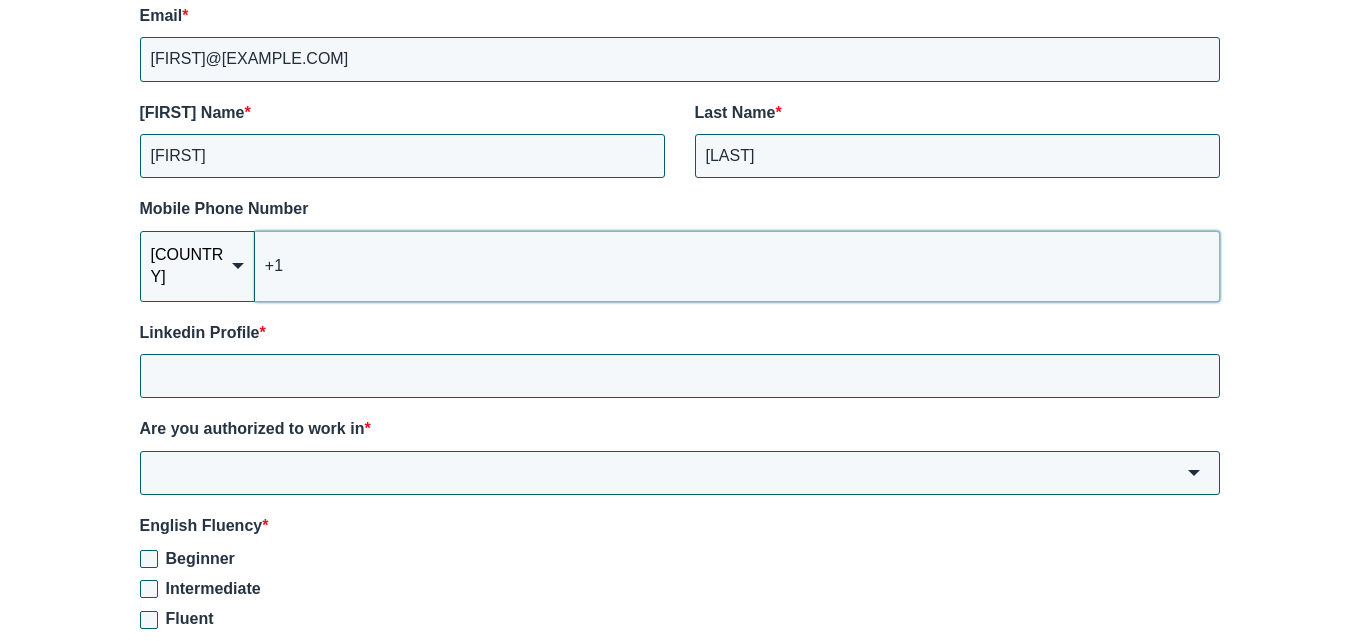 scroll, scrollTop: 2926, scrollLeft: 0, axis: vertical 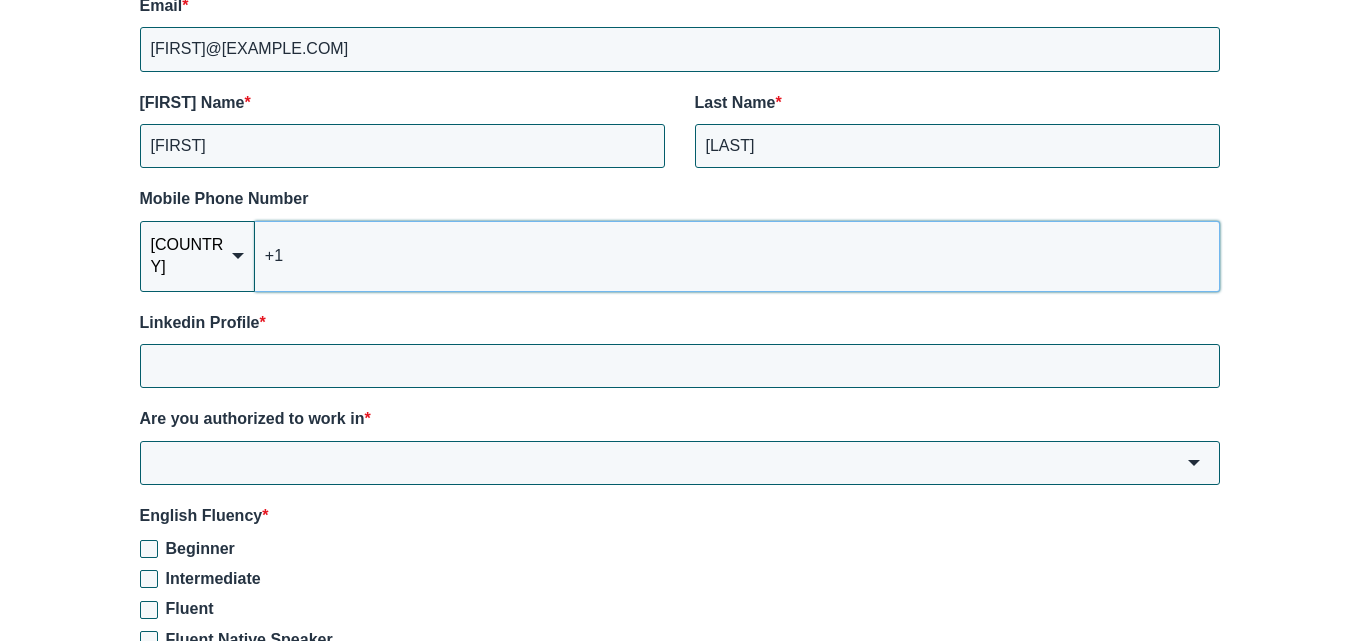 click on "+1" at bounding box center [737, 256] 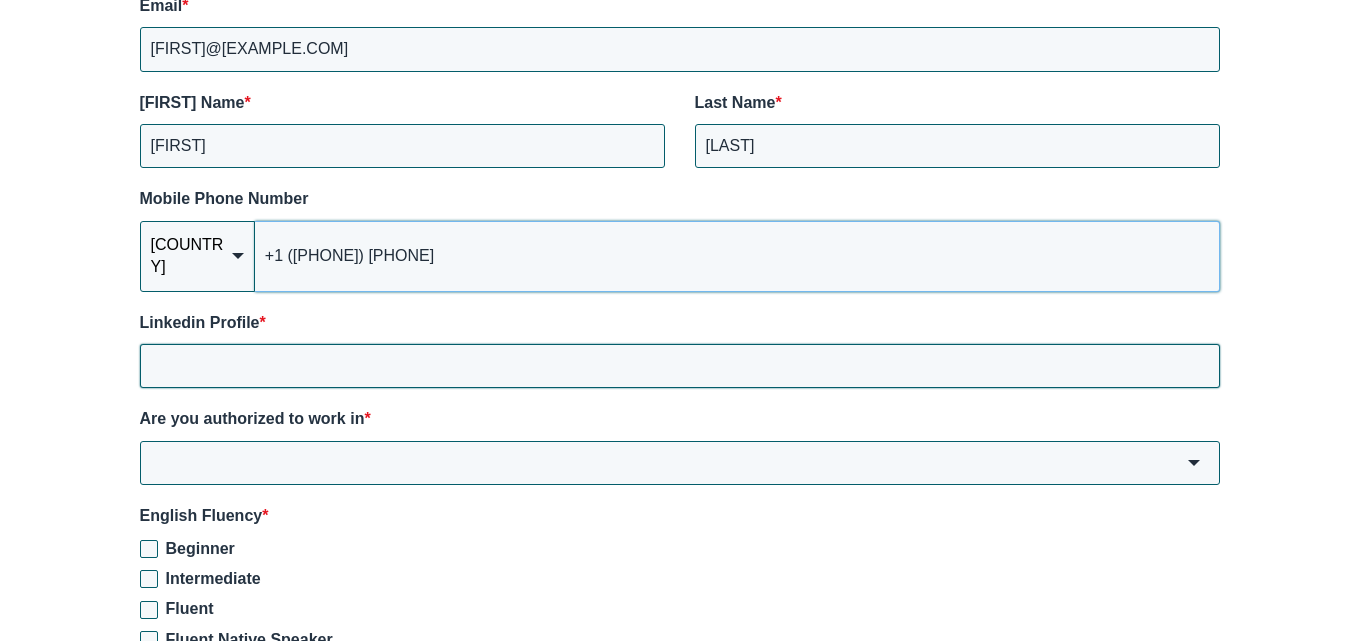 type on "+1 ([PHONE]) [PHONE]" 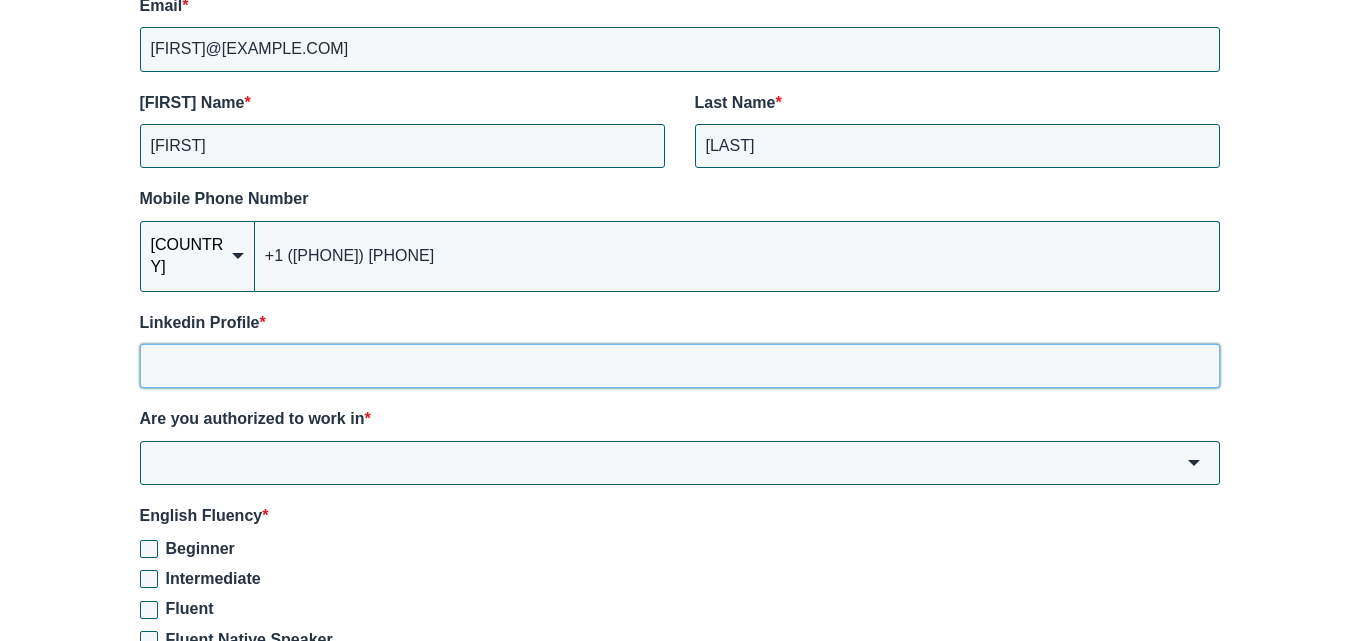 click on "Linkedin Profile *" at bounding box center [680, 366] 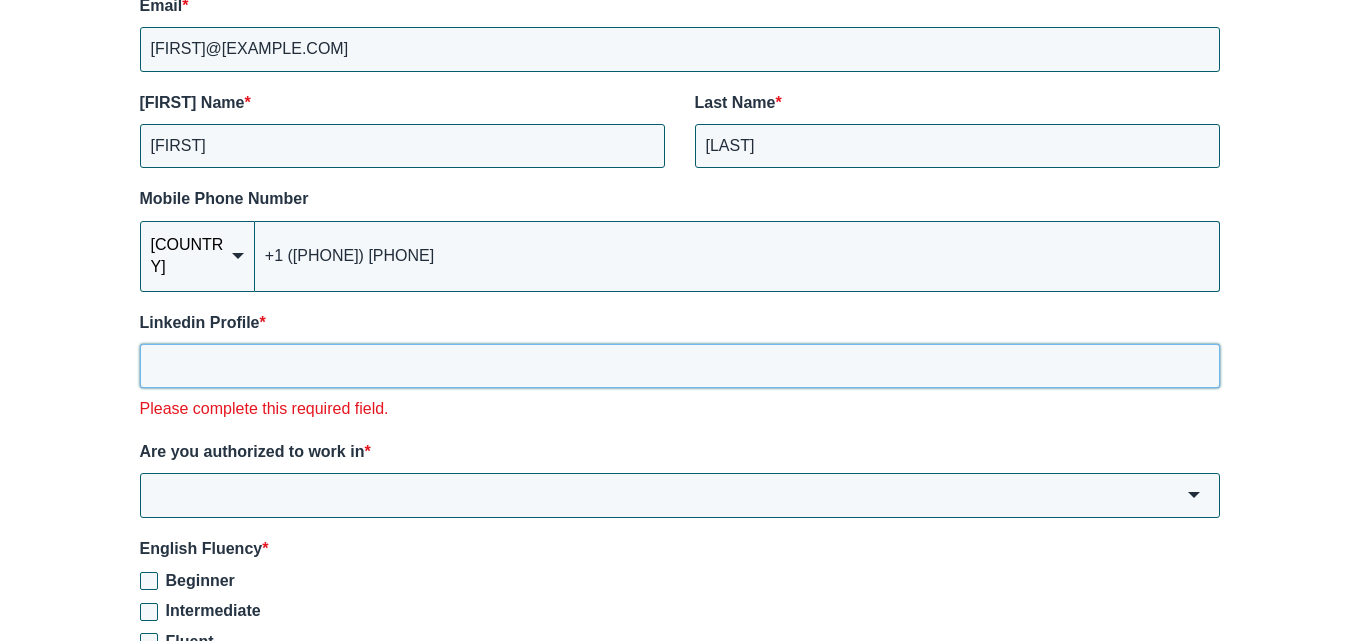 paste on "https://www.linkedin.com/in/[FIRST]-[LAST]/?_l=en_US" 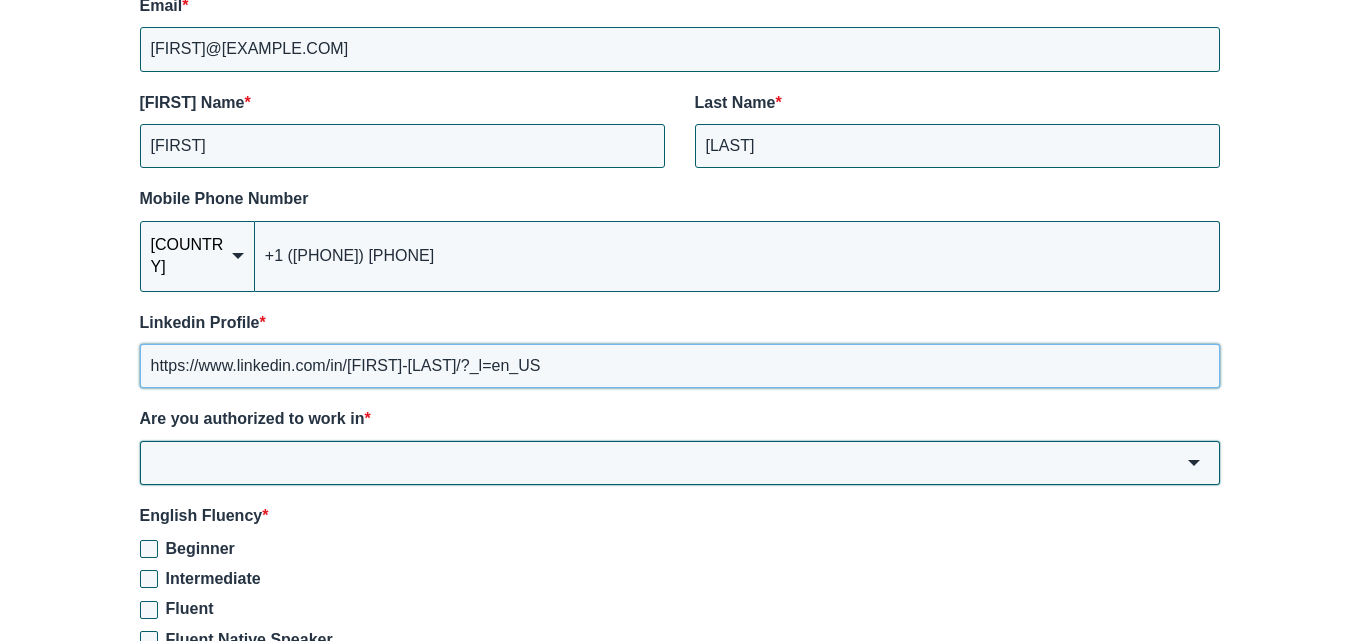 type on "https://www.linkedin.com/in/[FIRST]-[LAST]/?_l=en_US" 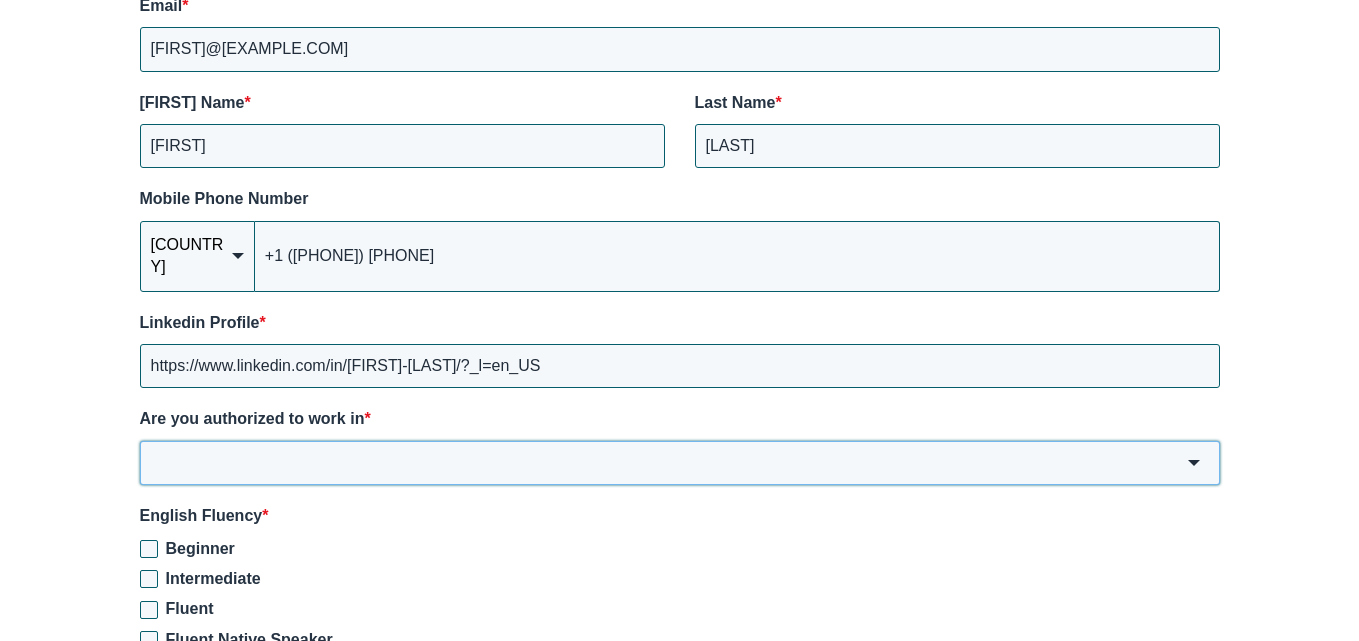 click on "Are you authorized to work in *" at bounding box center (680, 463) 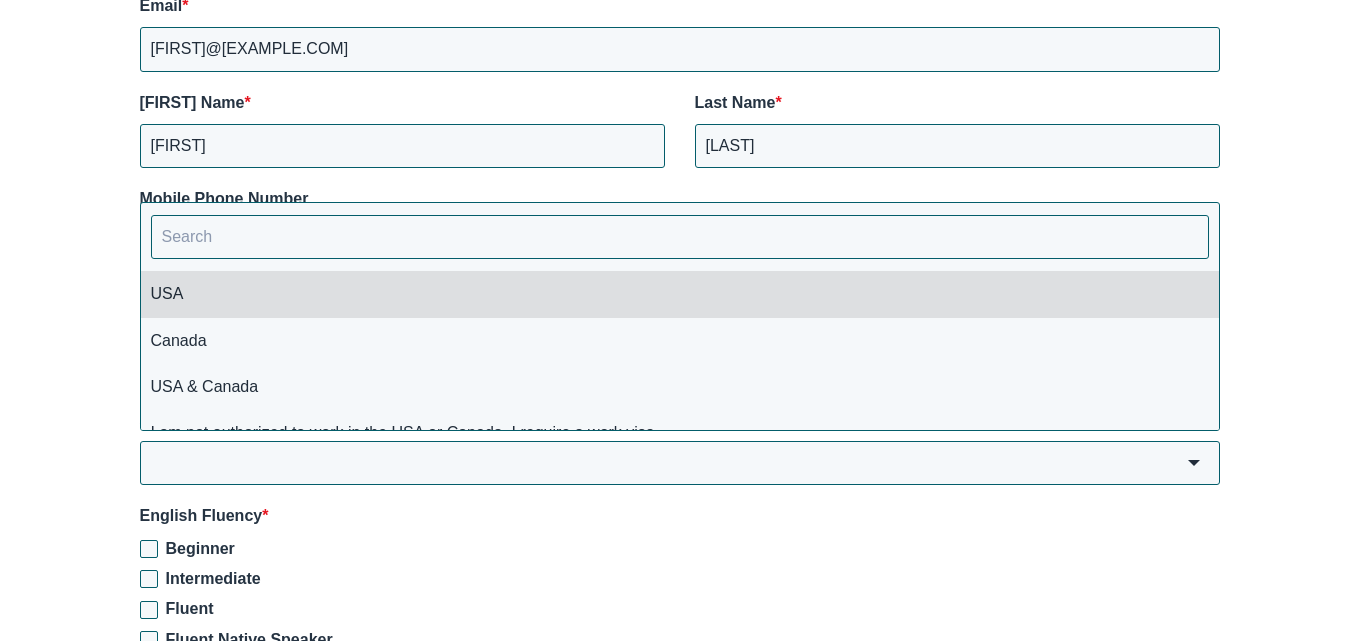 click on "USA" at bounding box center [680, 294] 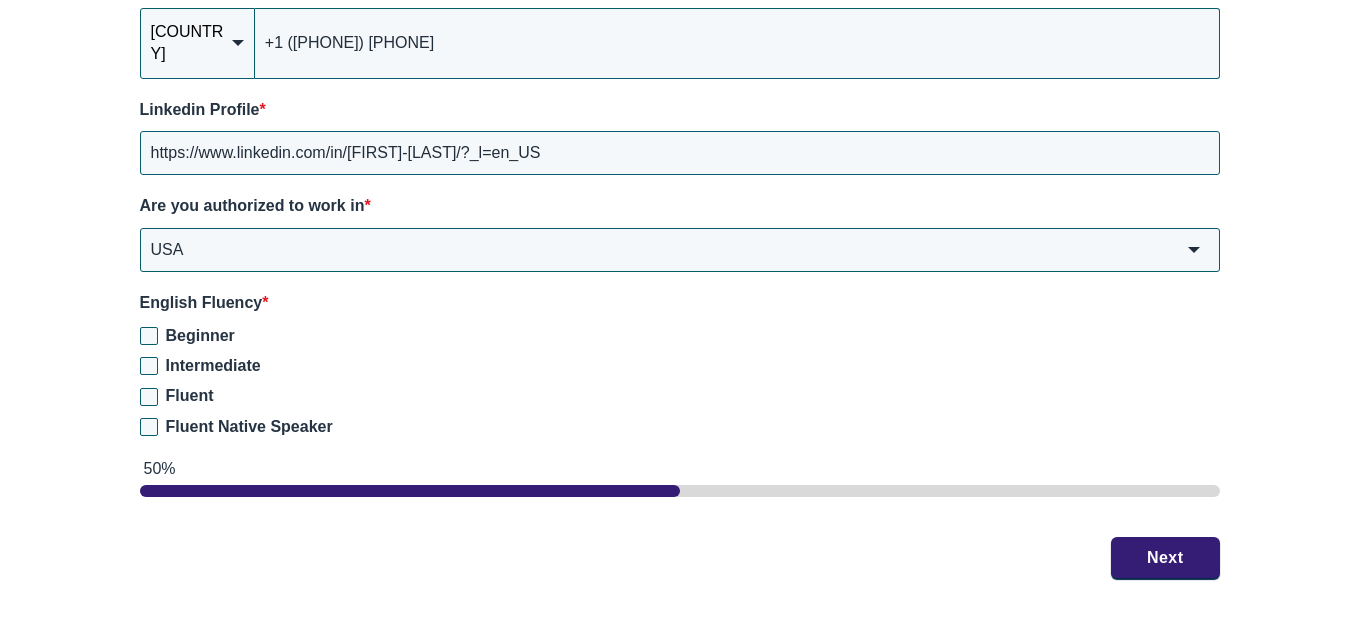 scroll, scrollTop: 3145, scrollLeft: 0, axis: vertical 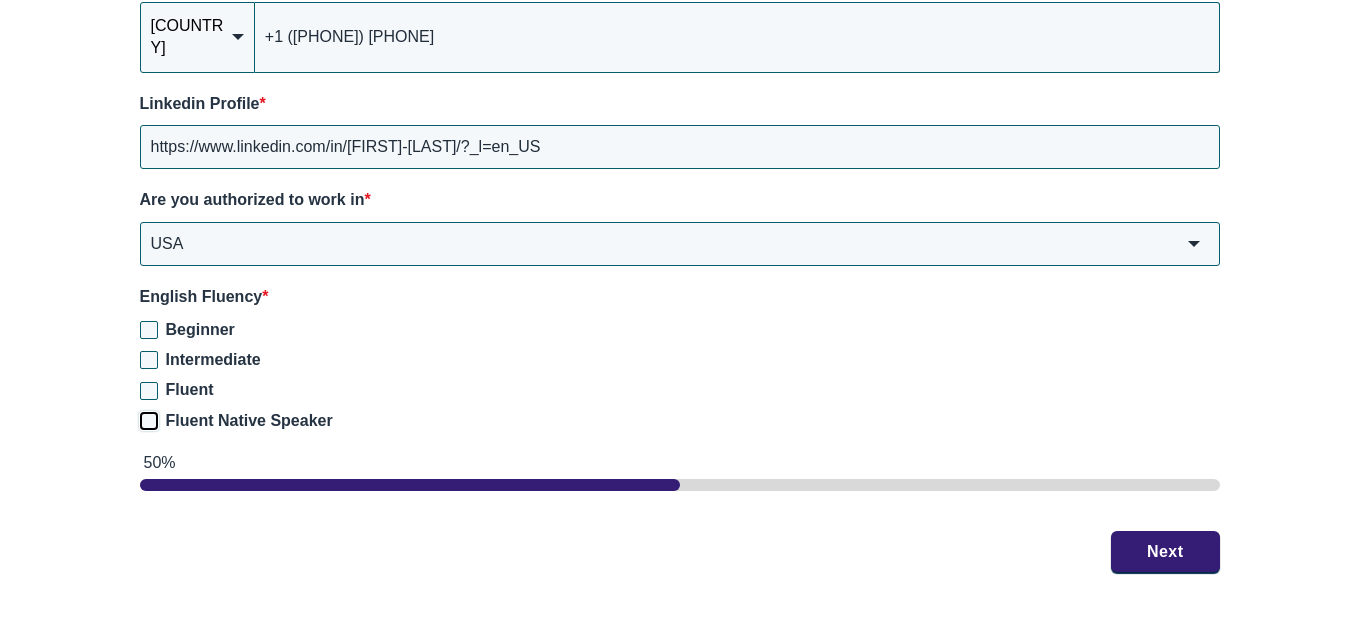 click on "Fluent Native Speaker" at bounding box center (149, 421) 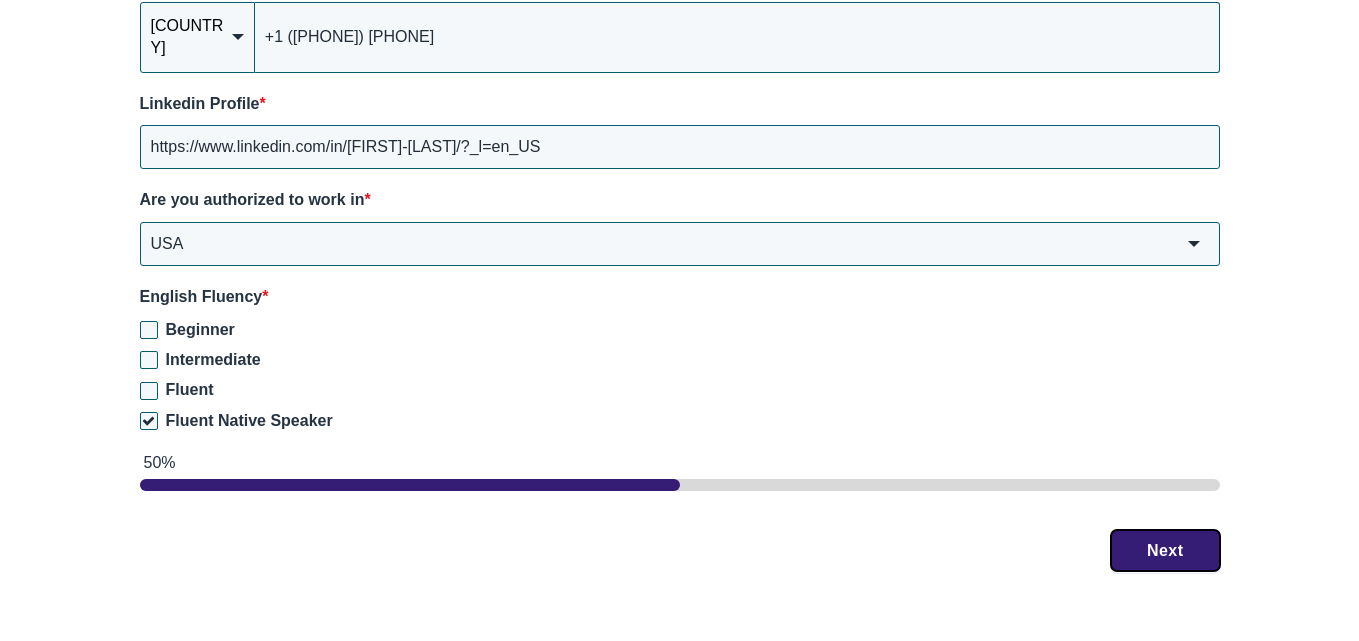 click on "Next" at bounding box center (1165, 551) 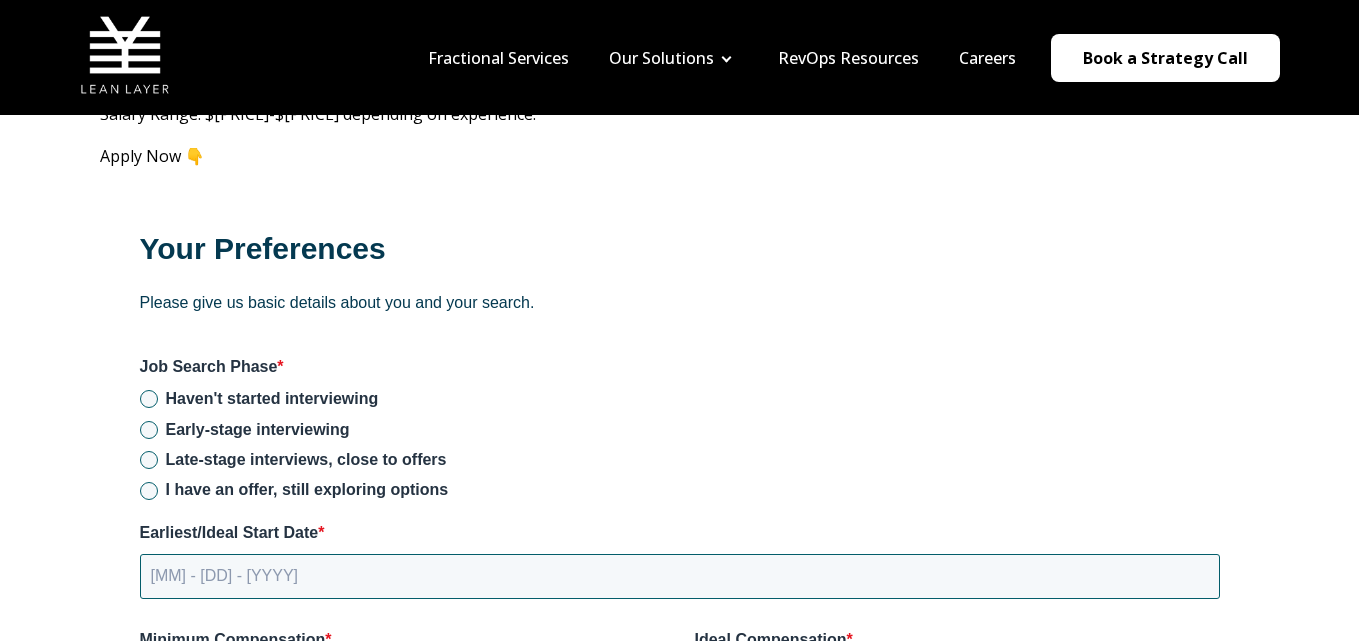 scroll, scrollTop: 2478, scrollLeft: 0, axis: vertical 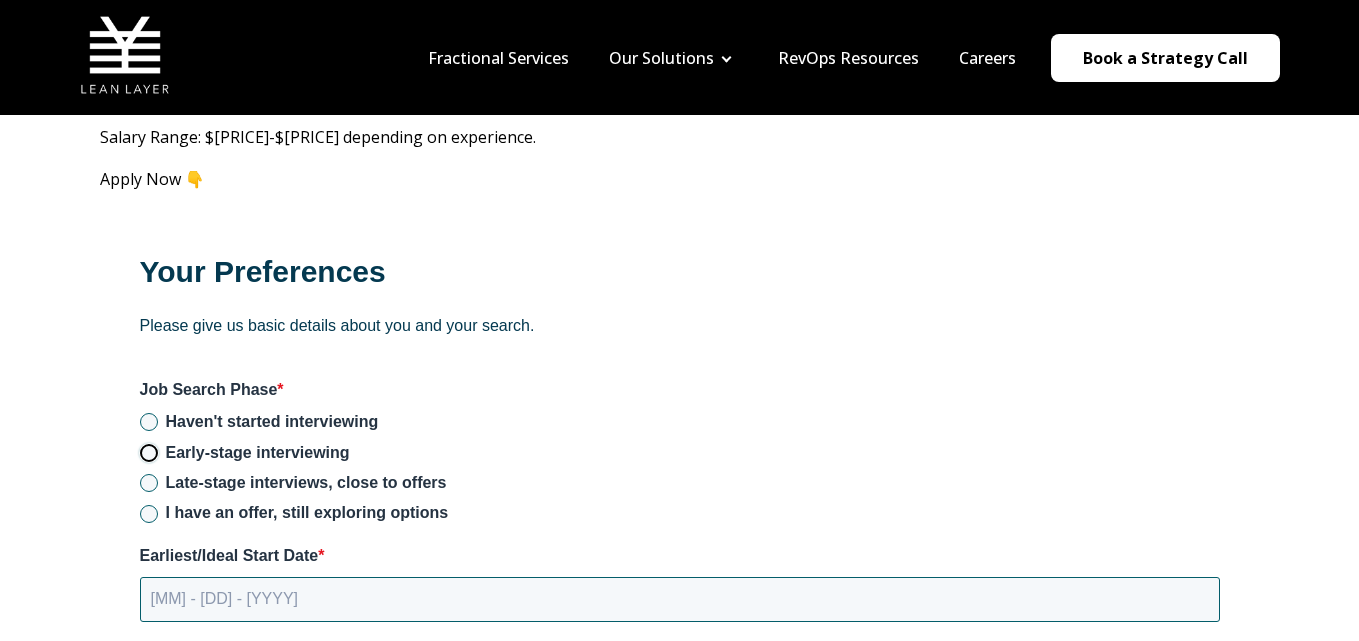 click on "Early-stage interviewing" at bounding box center (149, 453) 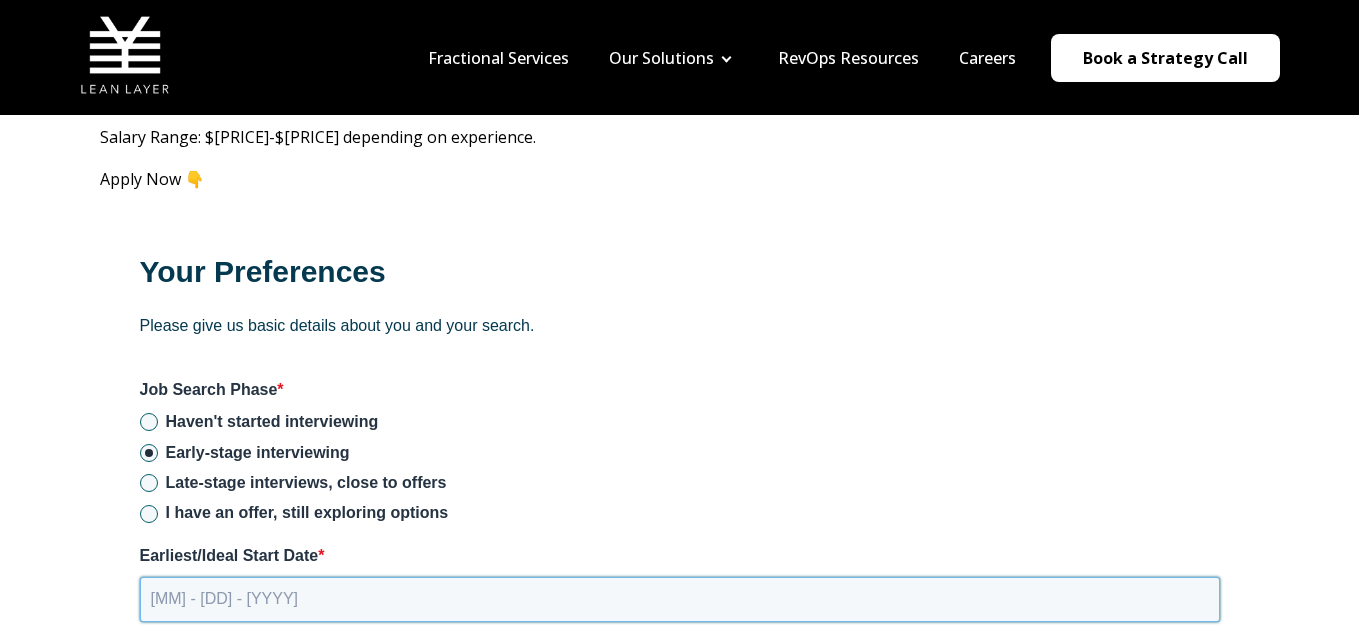 click on "[MM] - [DD] - [YYYY]" at bounding box center (680, 599) 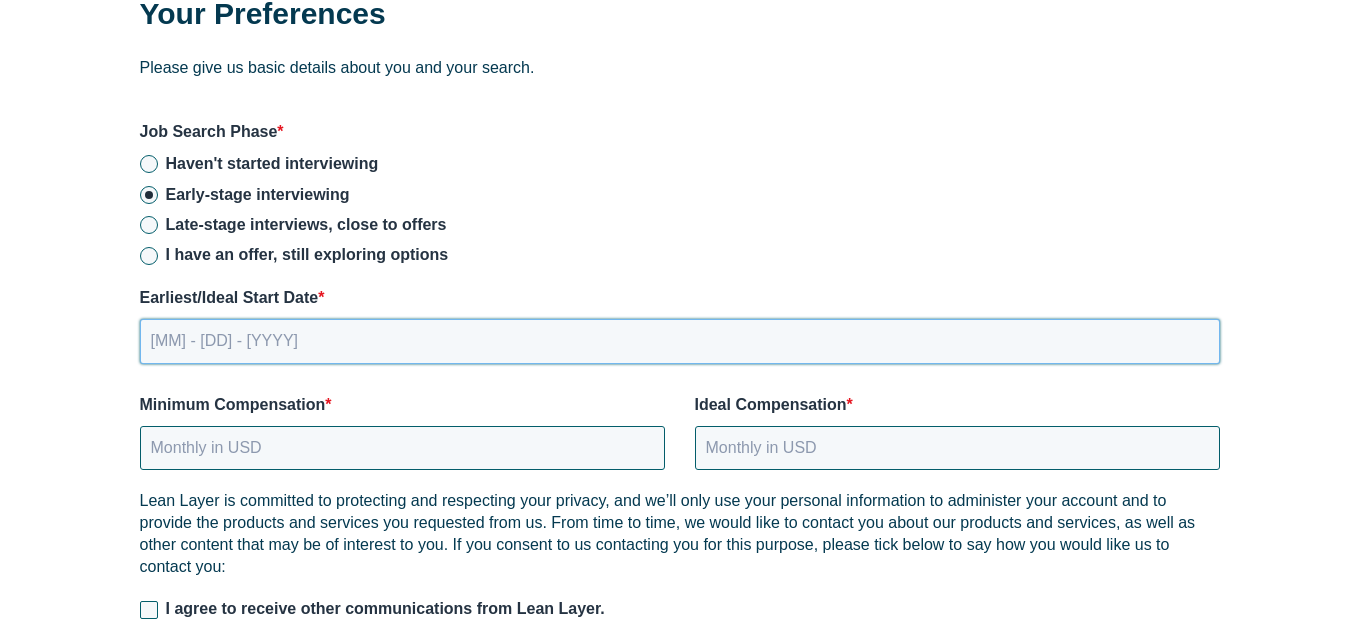 scroll, scrollTop: 2790, scrollLeft: 0, axis: vertical 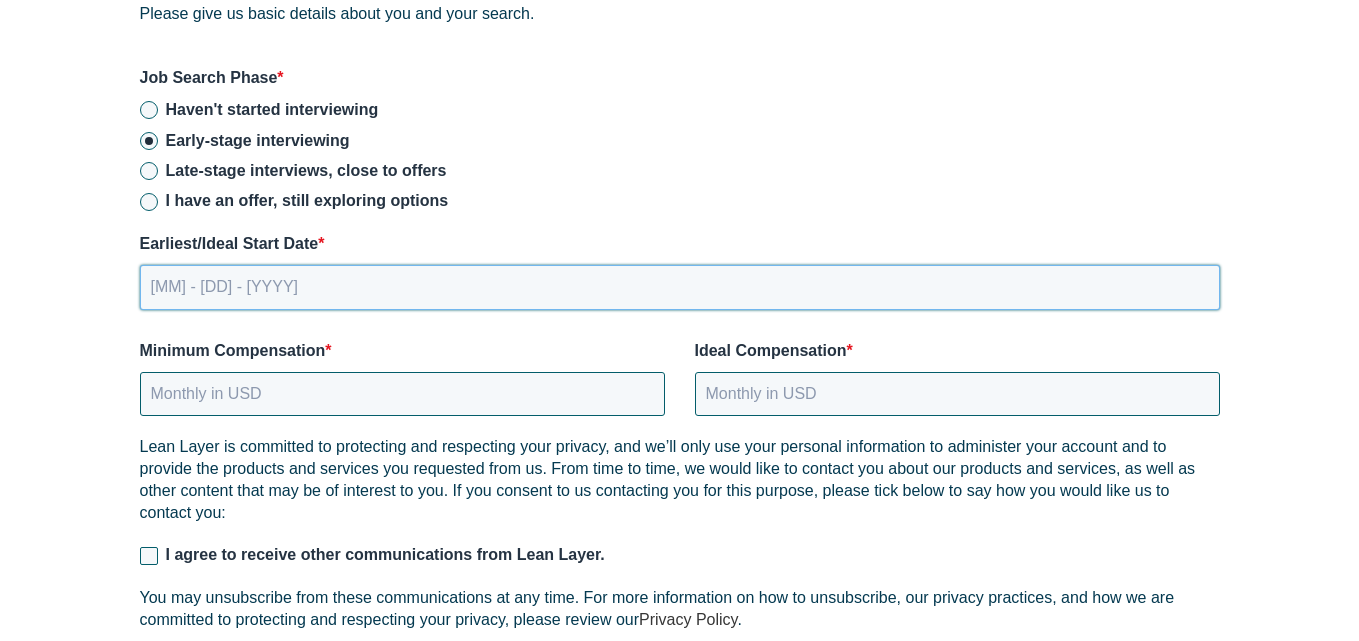 click on "[MM] - [DD] - [YYYY]" at bounding box center [680, 287] 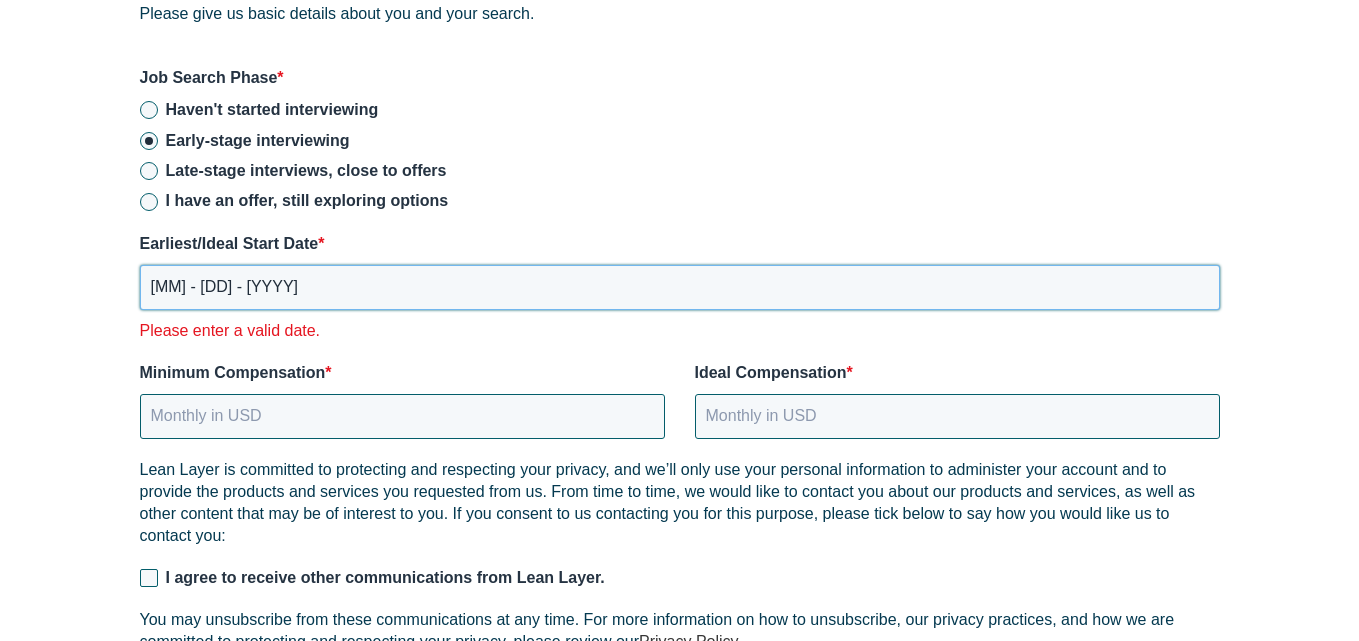 click on "[MM] - [DD] - [YYYY]" at bounding box center [680, 287] 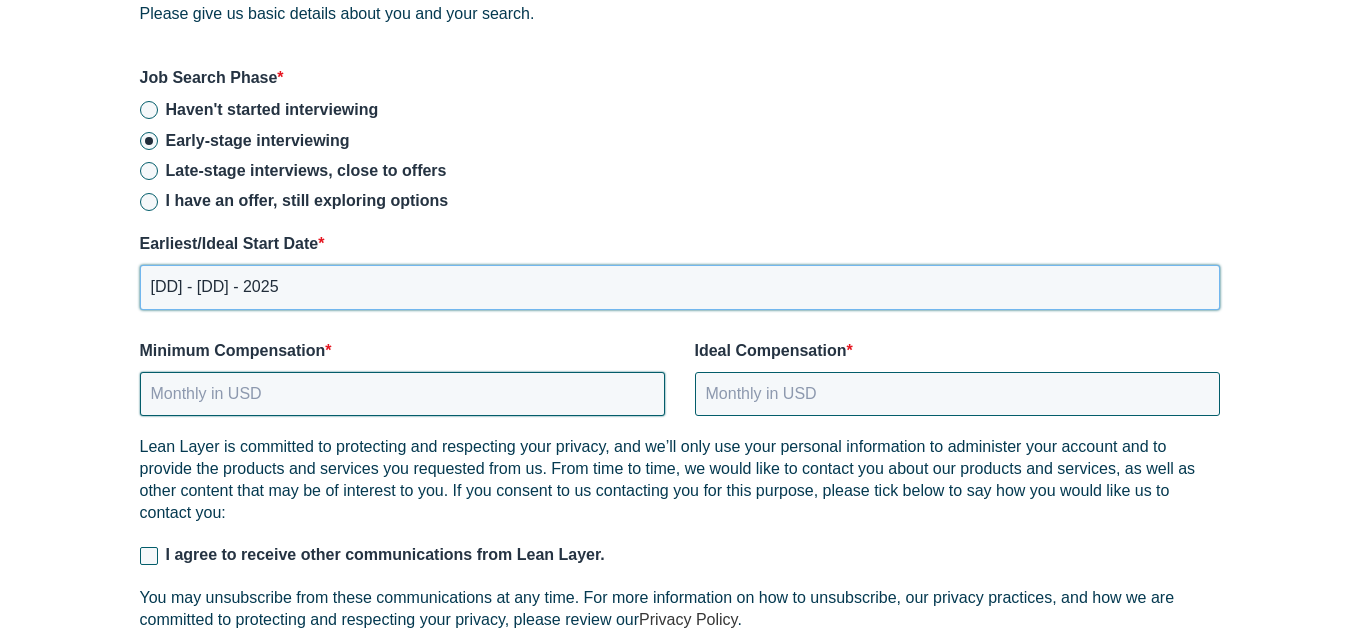 type on "[DD] - [DD] - 2025" 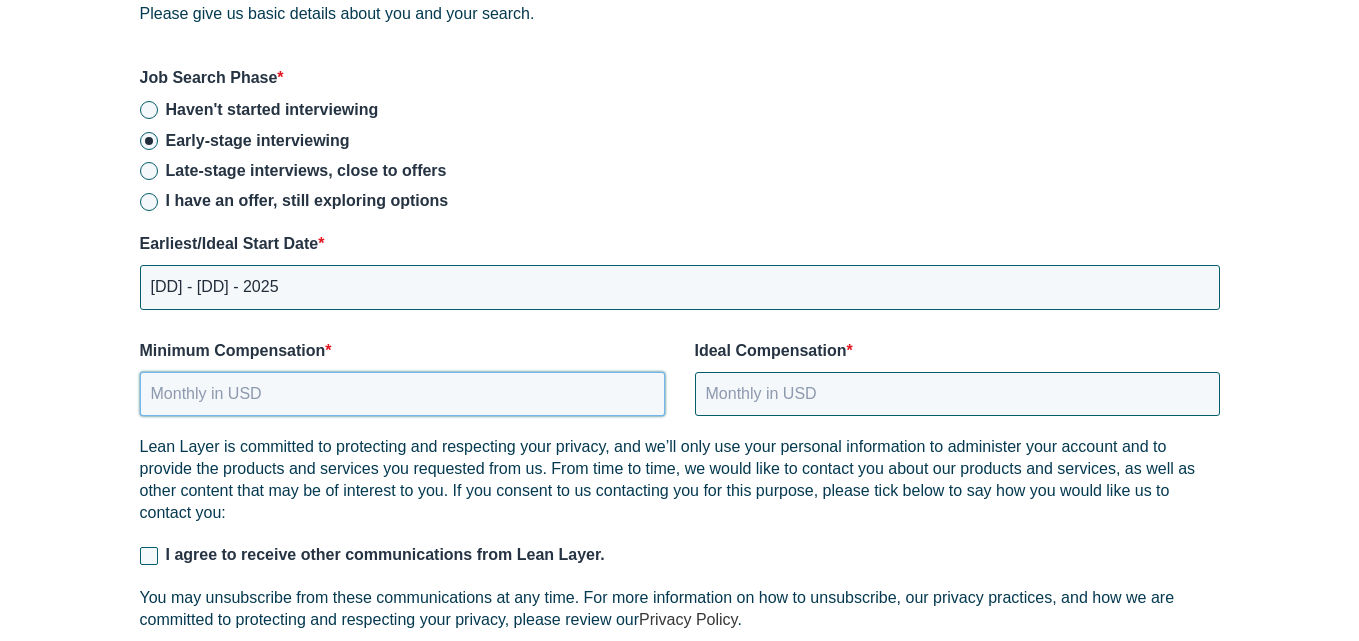 click on "Minimum Compensation *" at bounding box center [402, 394] 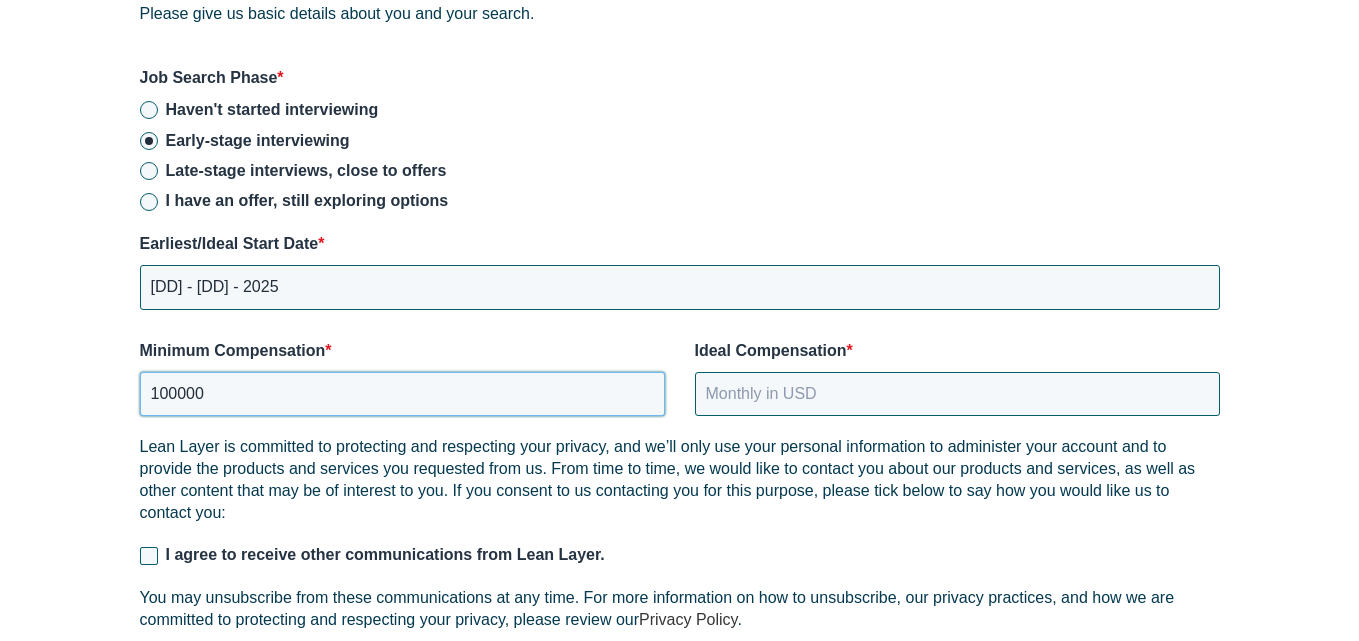 type on "100000" 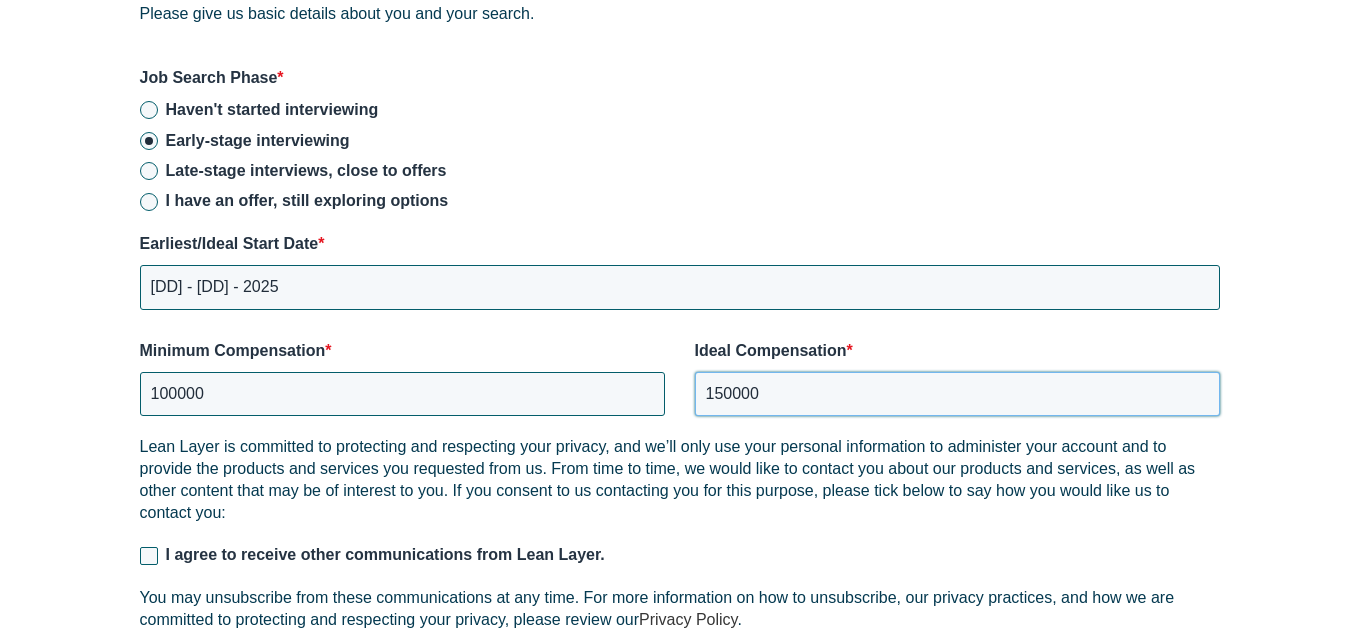 type on "150000" 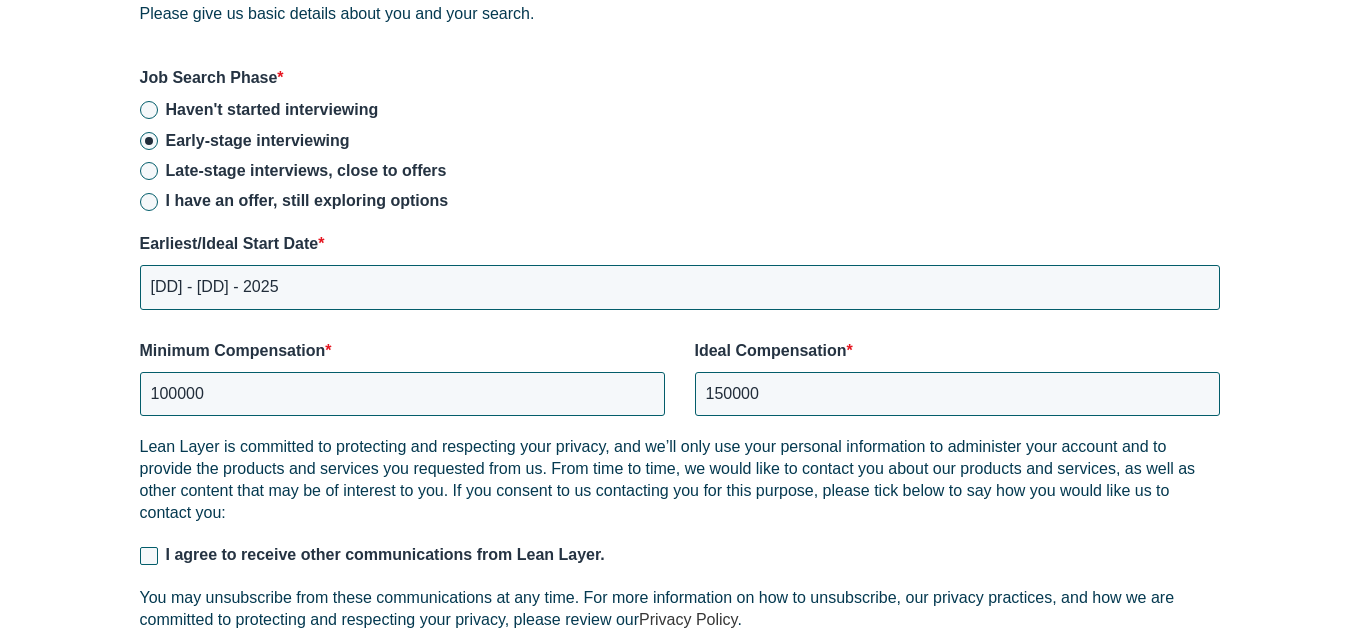 click on "Lean Layer is committed to protecting and respecting your privacy, and we’ll only use your personal information to administer your account and to provide the products and services you requested from us. From time to time, we would like to contact you about our products and services, as well as other content that may be of interest to you. If you consent to us contacting you for this purpose, please tick below to say how you would like us to contact you:" at bounding box center [680, 480] 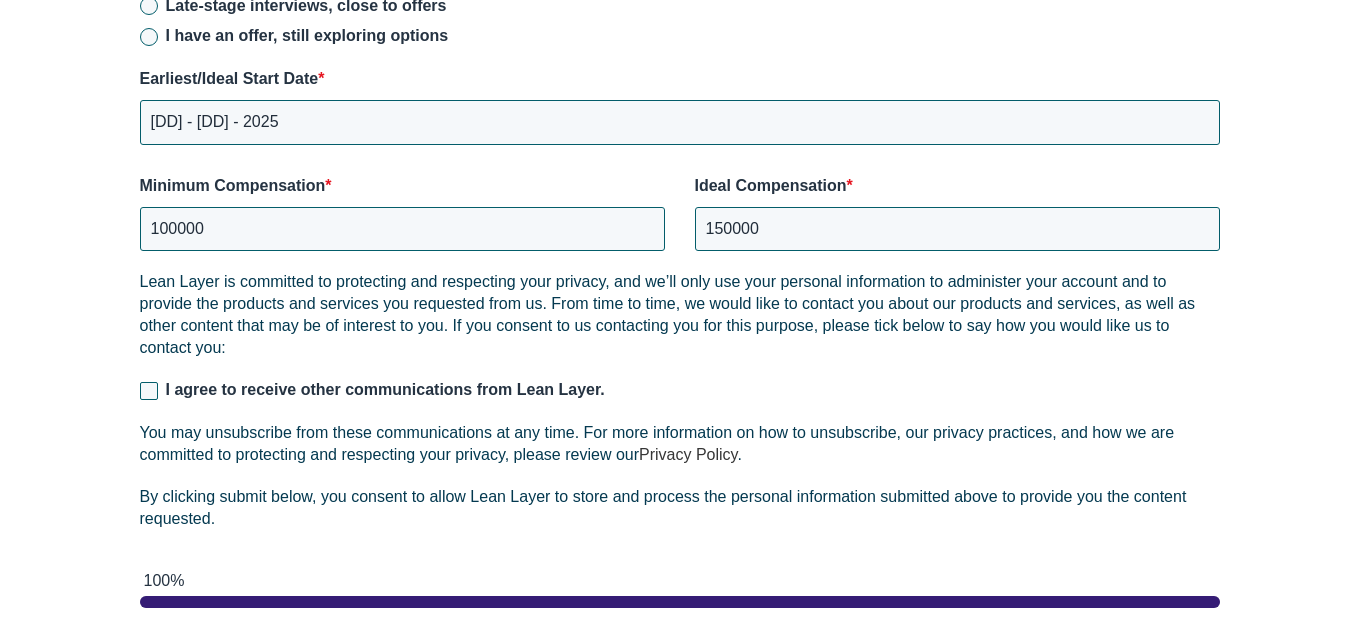 scroll, scrollTop: 2987, scrollLeft: 0, axis: vertical 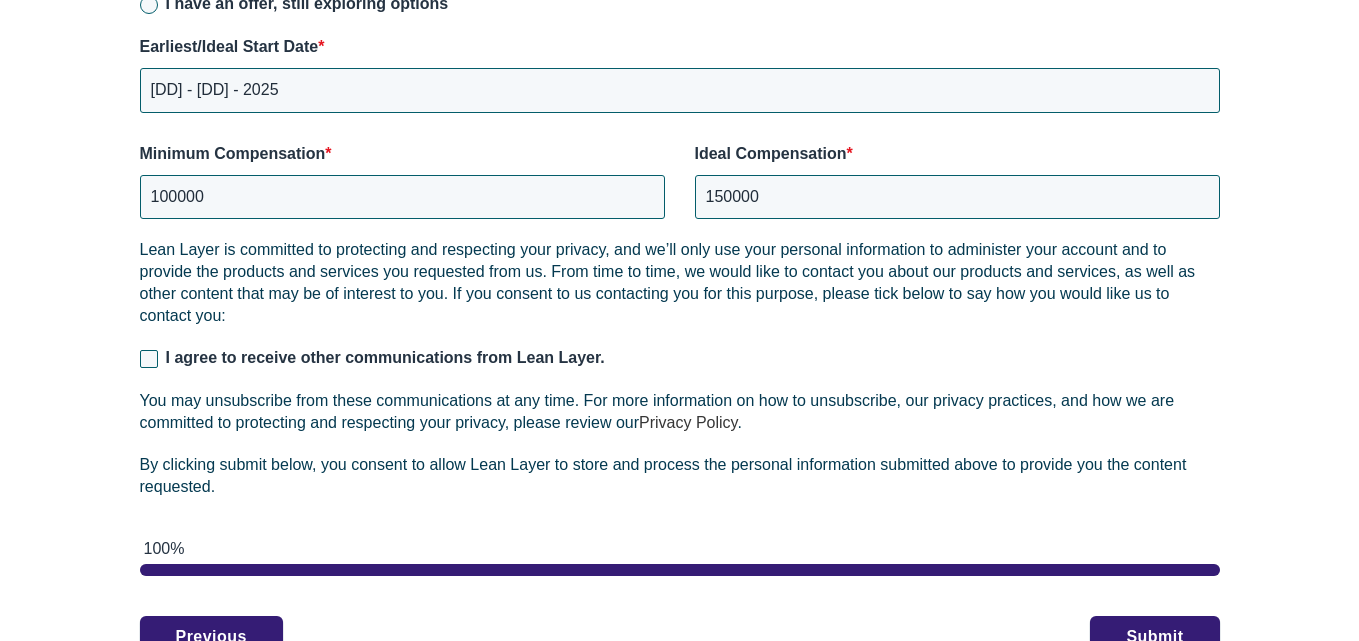 click on "I agree to receive other communications from Lean Layer." at bounding box center (680, 358) 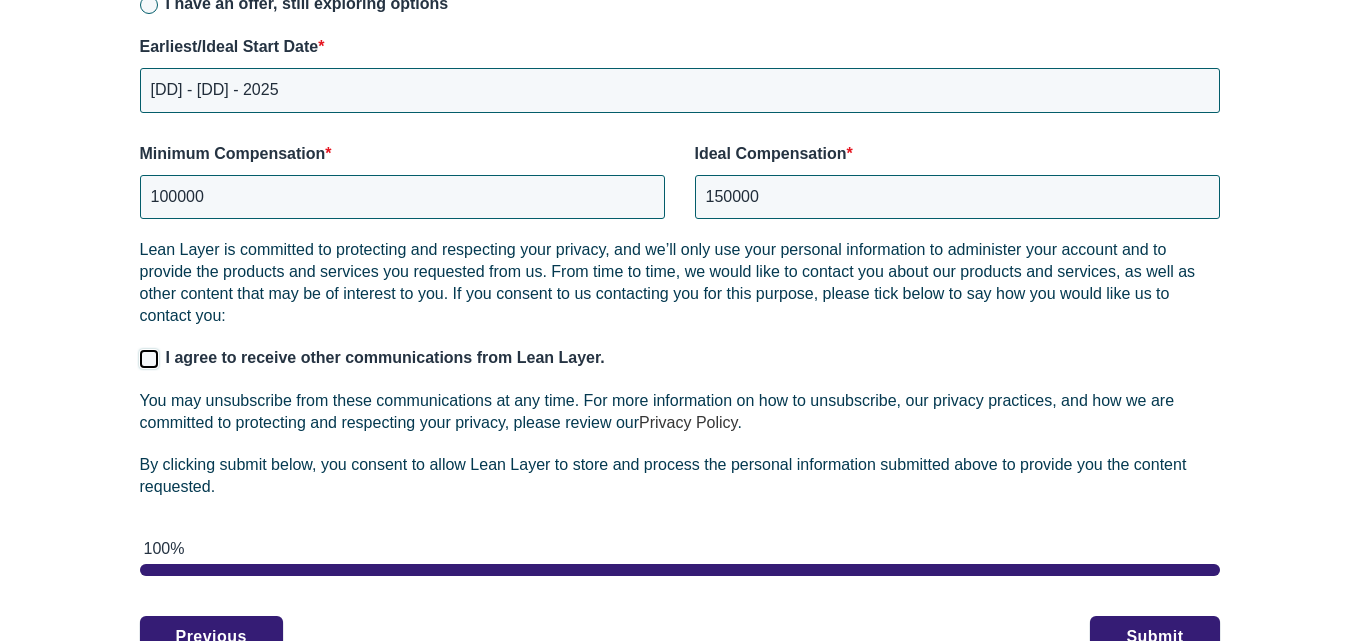 click on "I agree to receive other communications from Lean Layer." at bounding box center [149, 359] 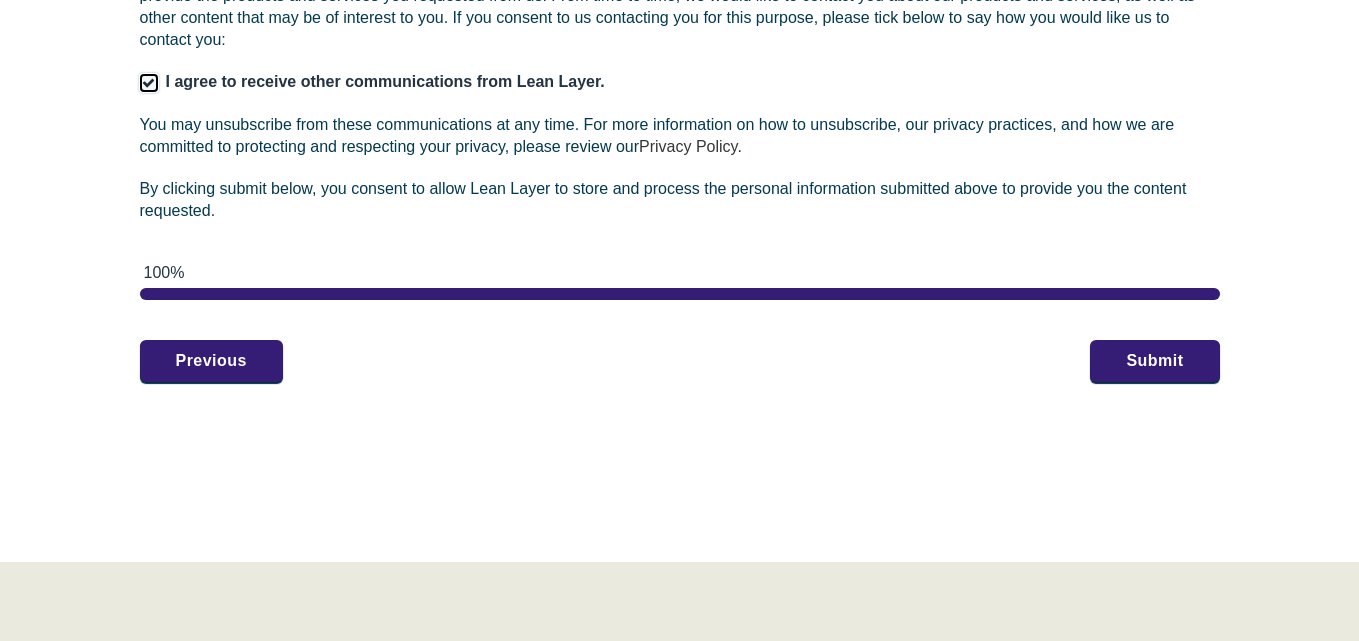scroll, scrollTop: 3375, scrollLeft: 0, axis: vertical 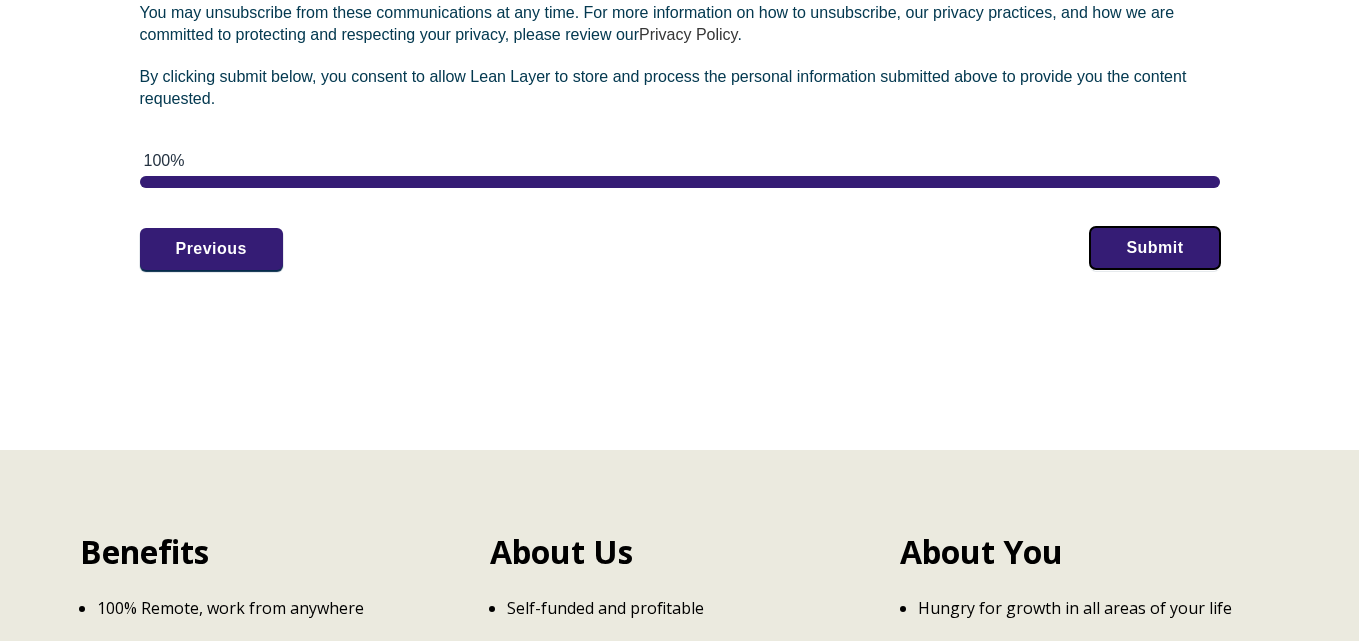 click on "Submit" at bounding box center (1154, 248) 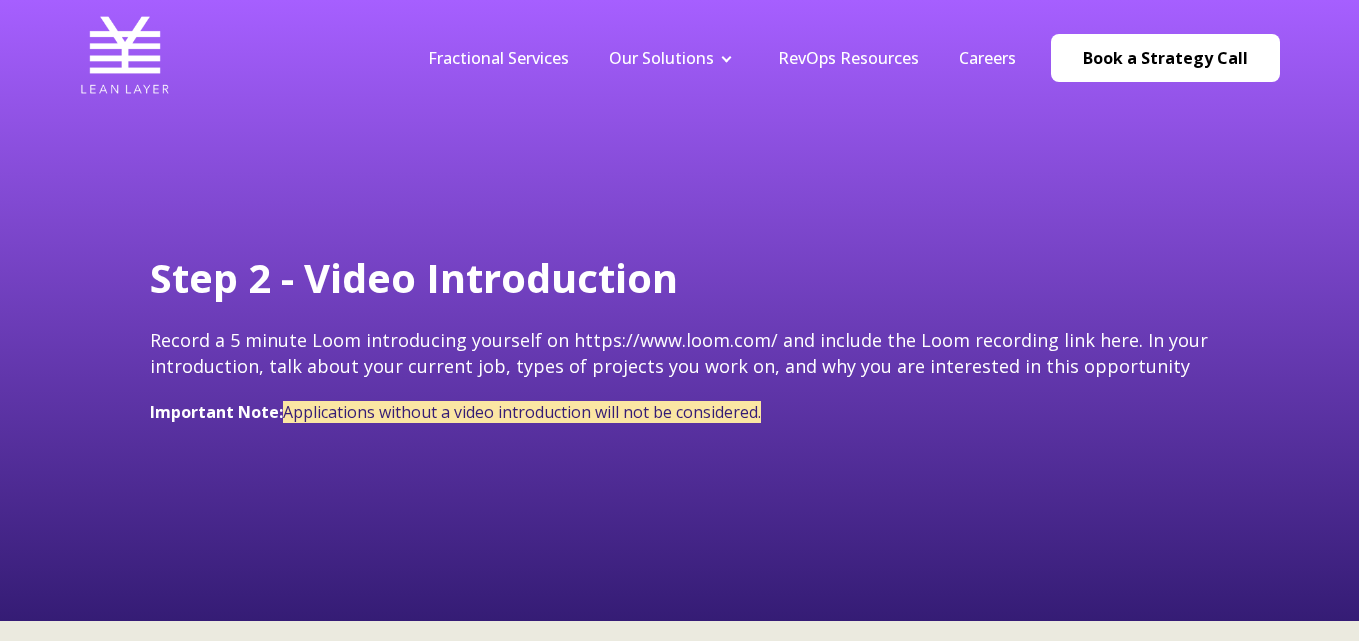scroll, scrollTop: 0, scrollLeft: 0, axis: both 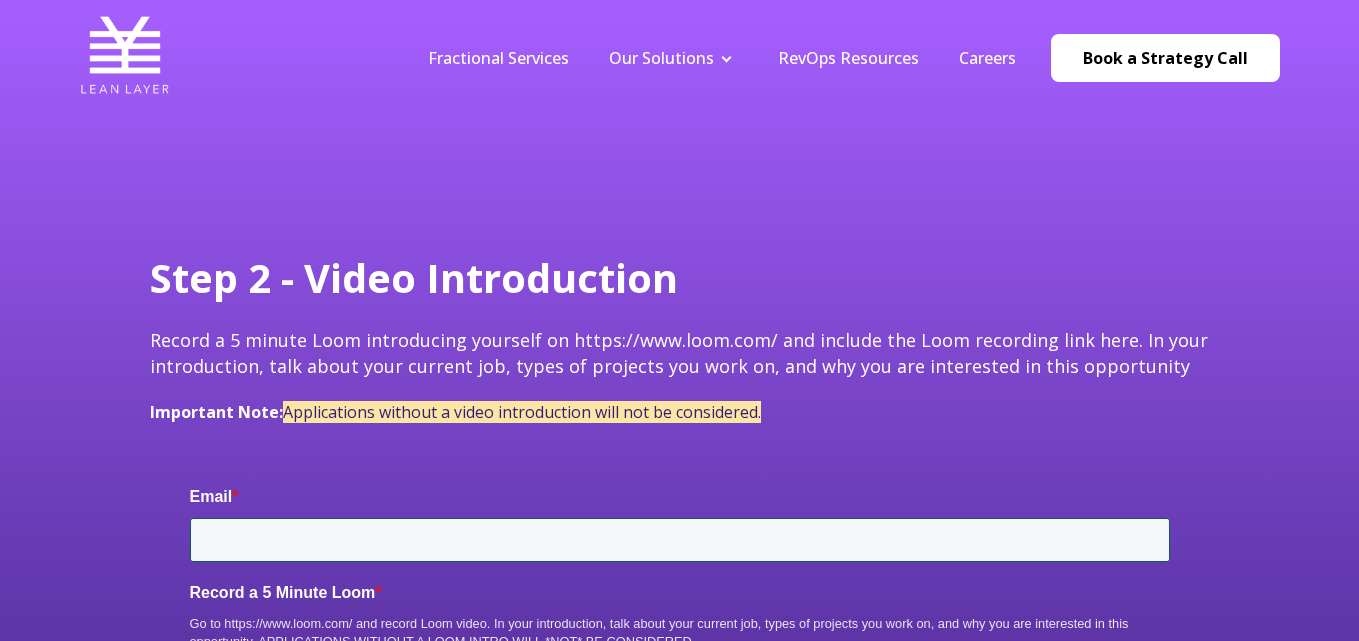 type on "[EMAIL]" 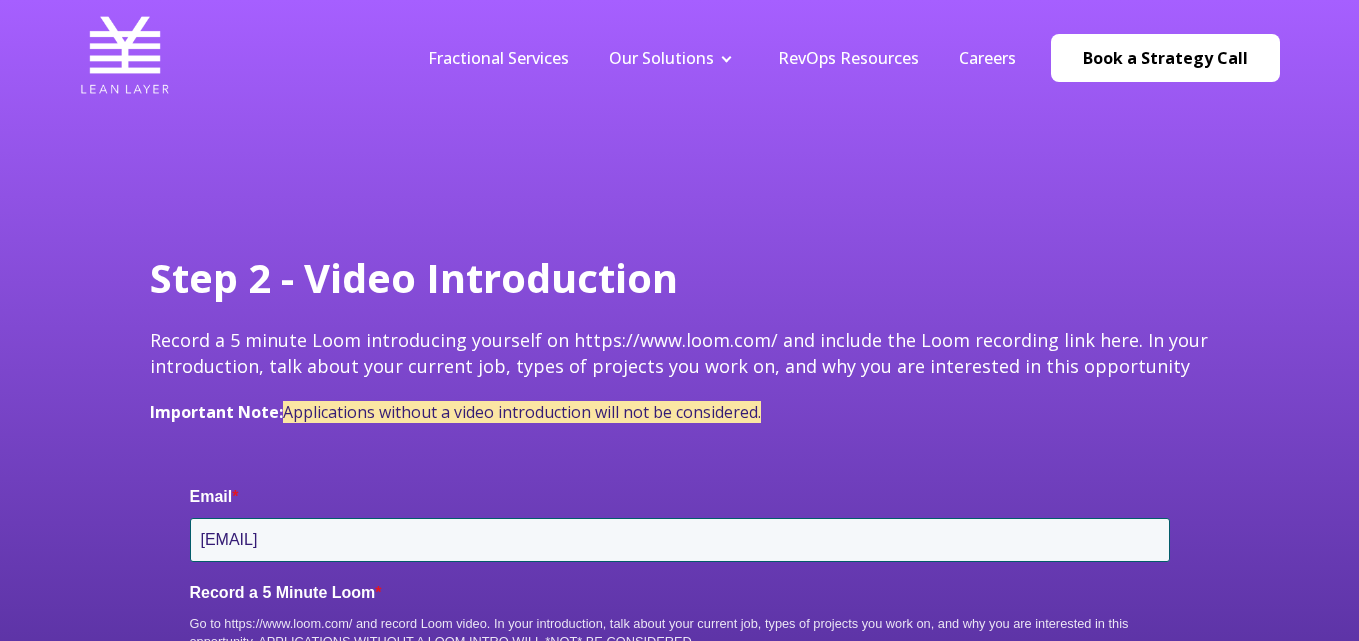 scroll, scrollTop: 0, scrollLeft: 0, axis: both 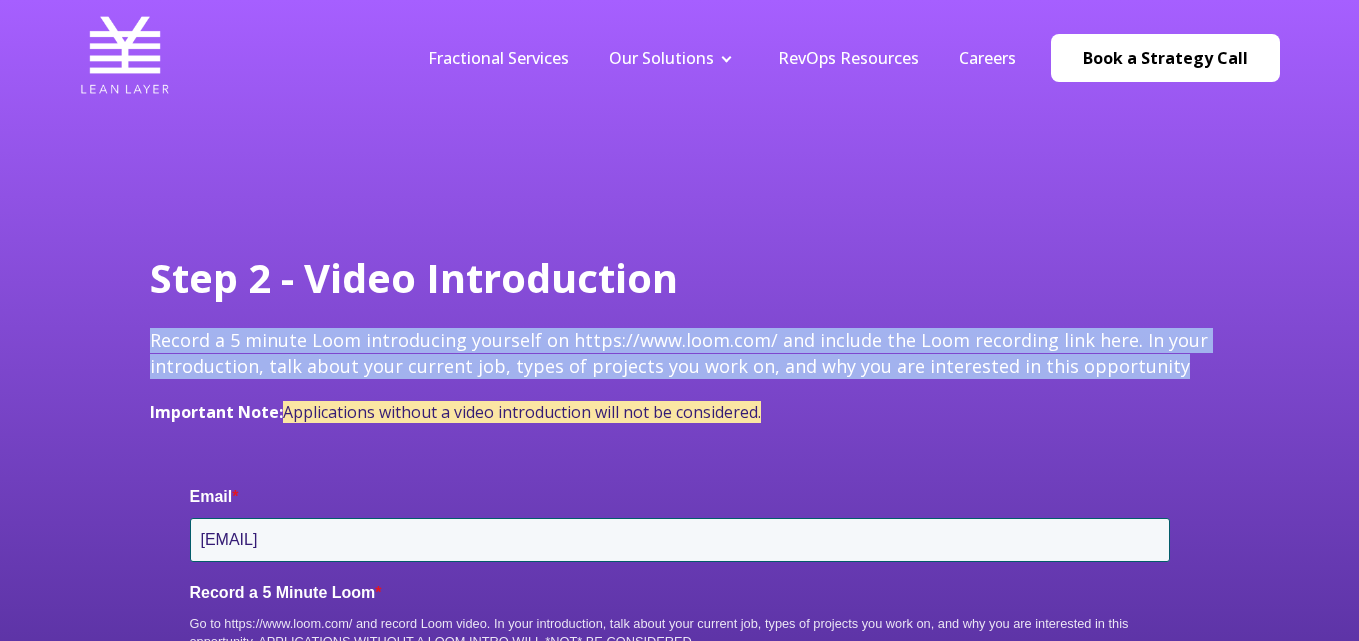 drag, startPoint x: 150, startPoint y: 339, endPoint x: 1140, endPoint y: 370, distance: 990.4852 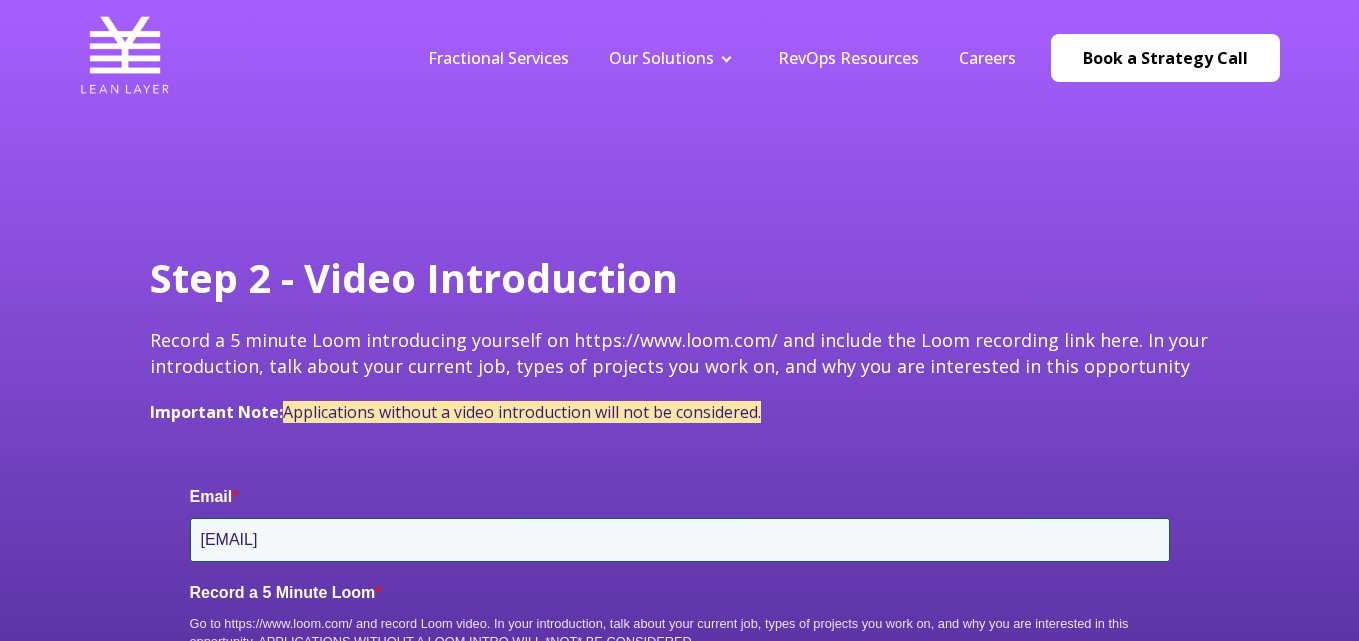 drag, startPoint x: 735, startPoint y: 346, endPoint x: 748, endPoint y: 346, distance: 13 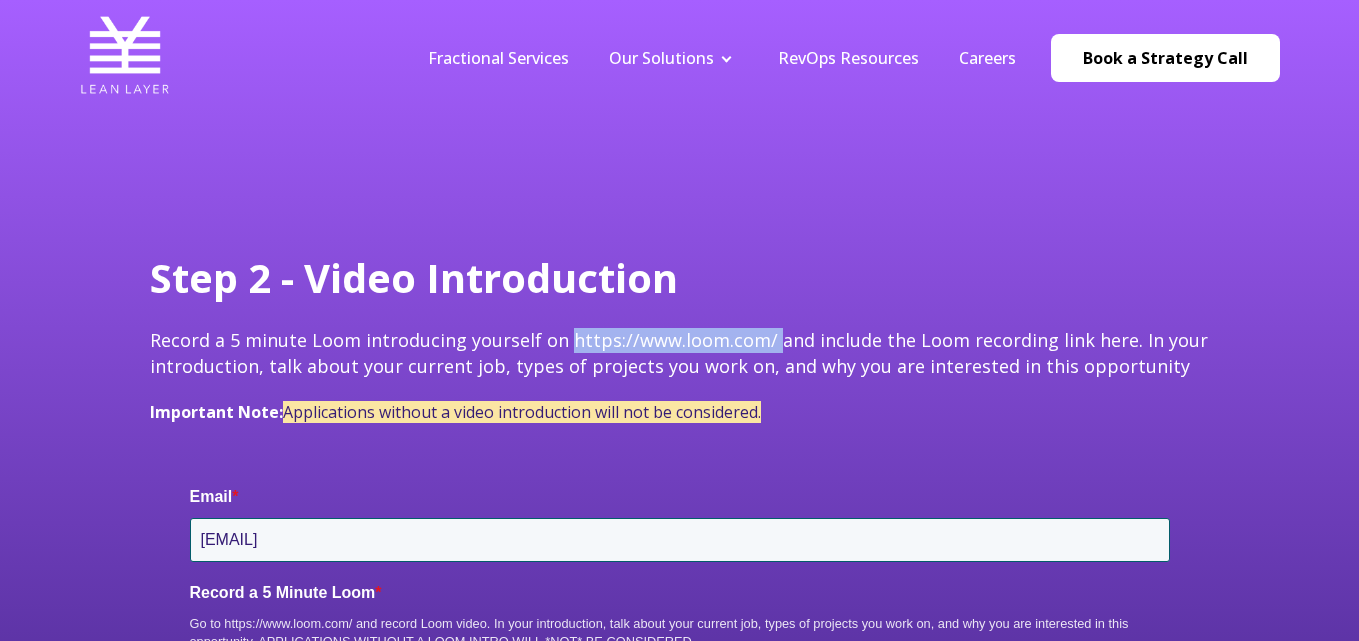 drag, startPoint x: 759, startPoint y: 338, endPoint x: 562, endPoint y: 343, distance: 197.06345 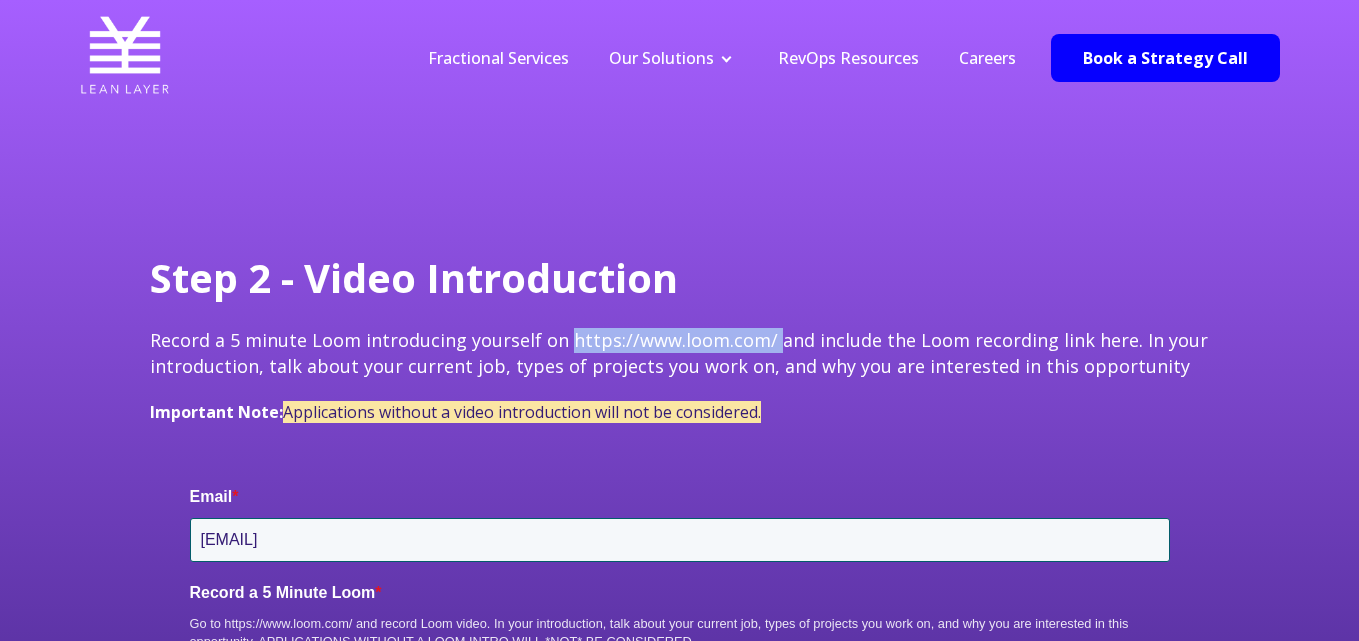 copy on "https://www.loom.com/" 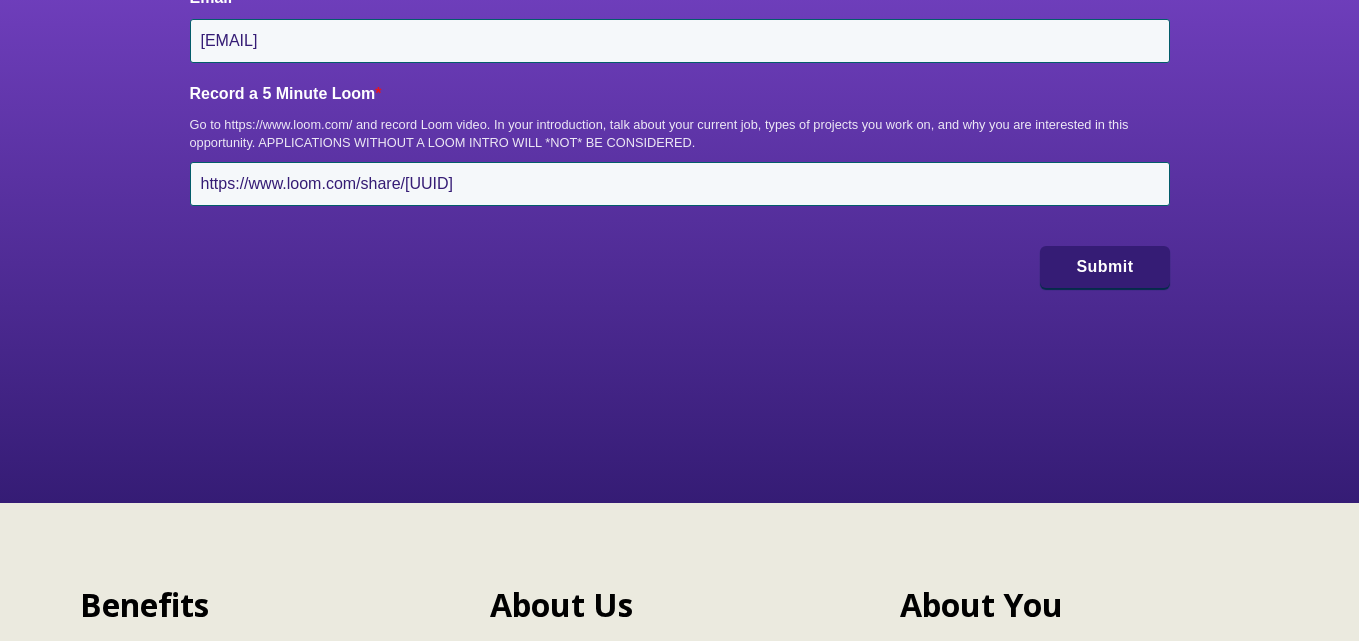 scroll, scrollTop: 502, scrollLeft: 0, axis: vertical 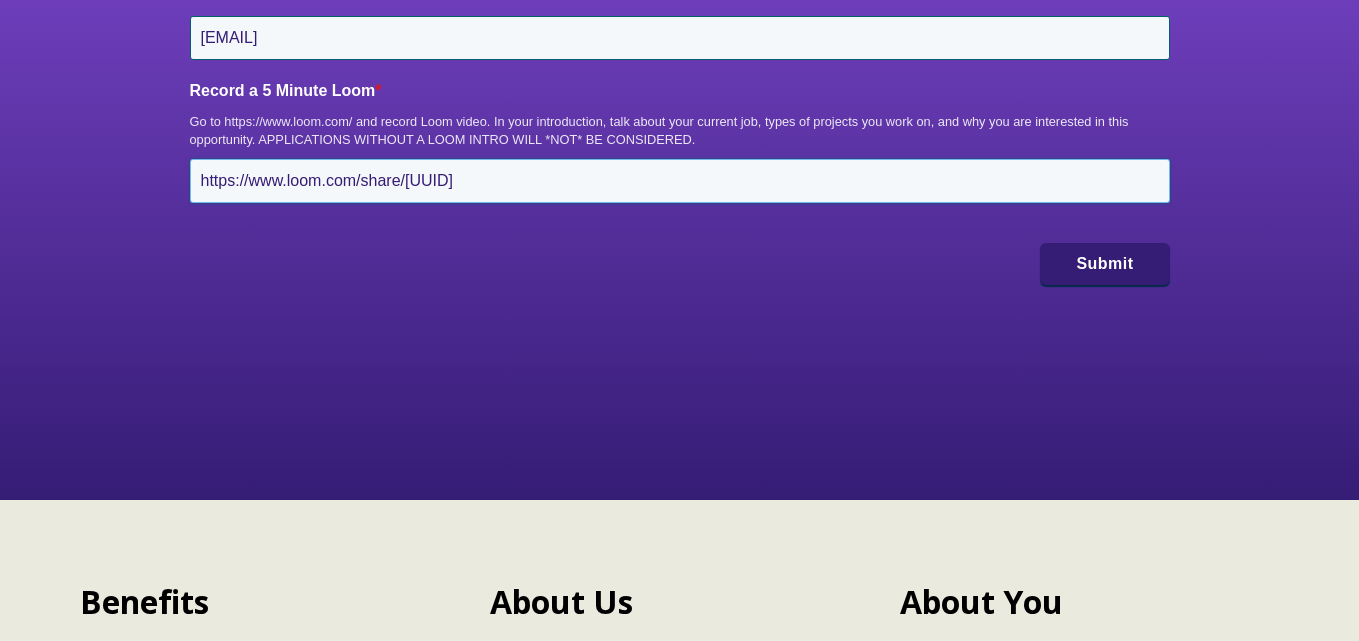 click on "https://www.loom.com/share/[UUID]" at bounding box center (680, 181) 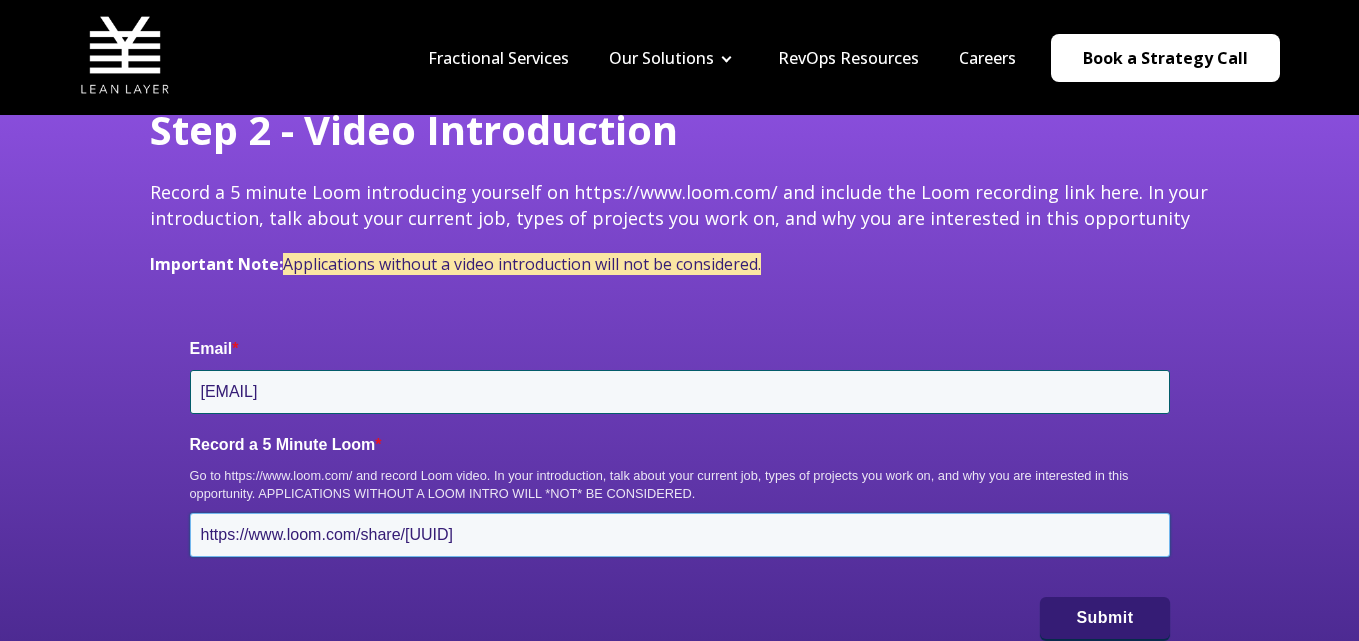 scroll, scrollTop: 145, scrollLeft: 0, axis: vertical 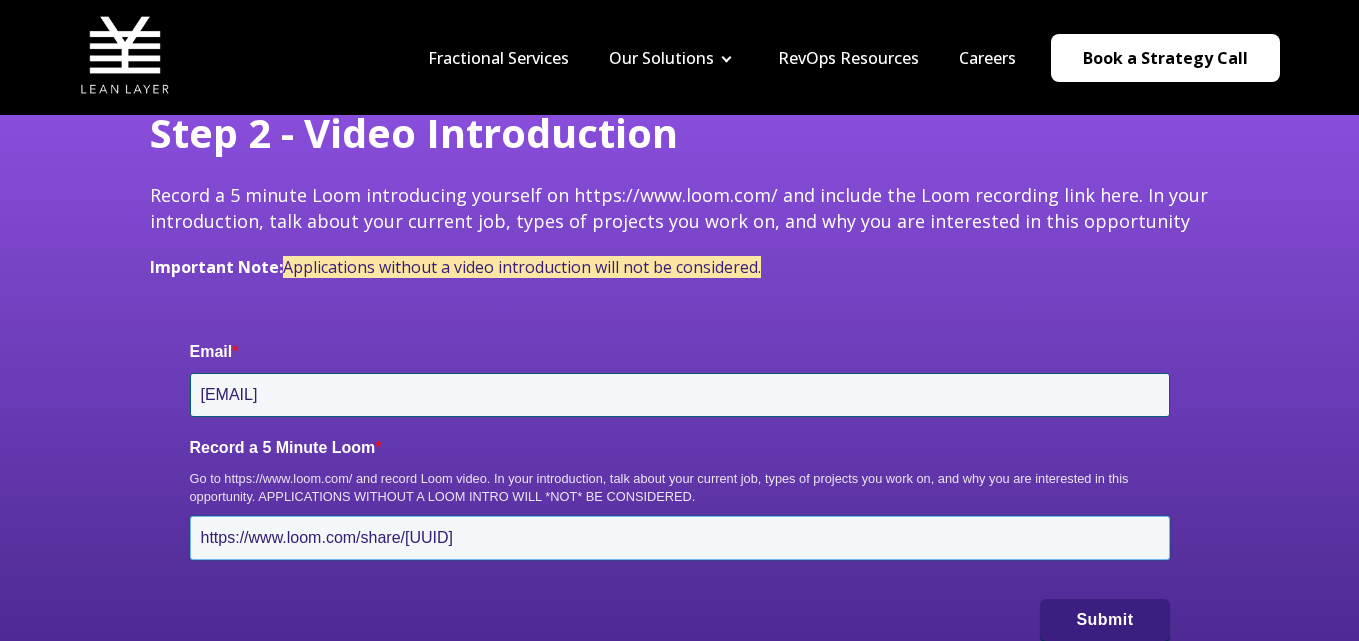 type on "https://www.loom.com/share/[UUID]" 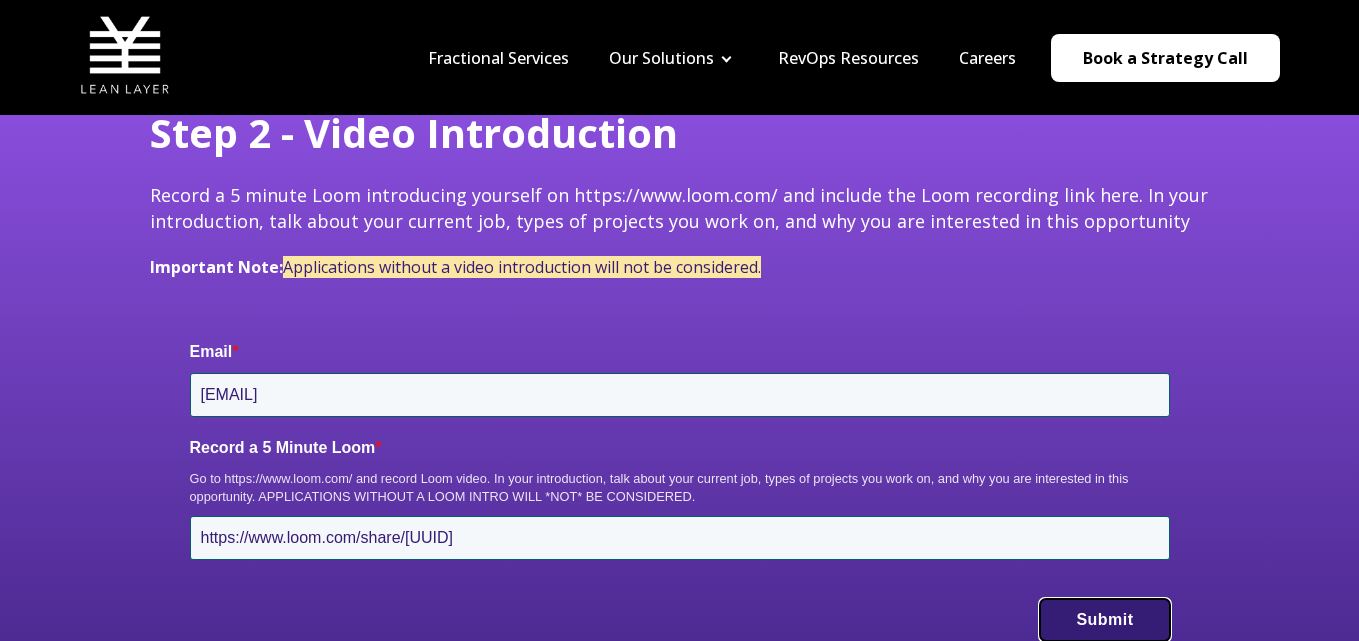 click on "Submit" at bounding box center (1104, 620) 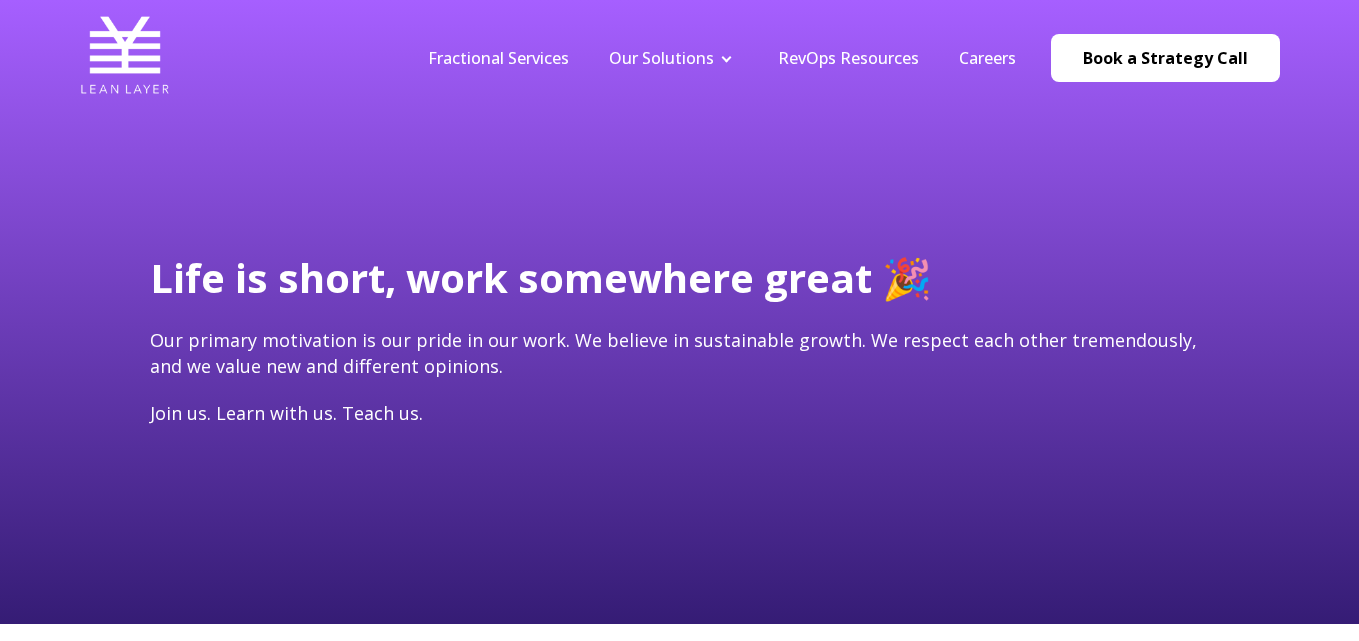 scroll, scrollTop: 0, scrollLeft: 0, axis: both 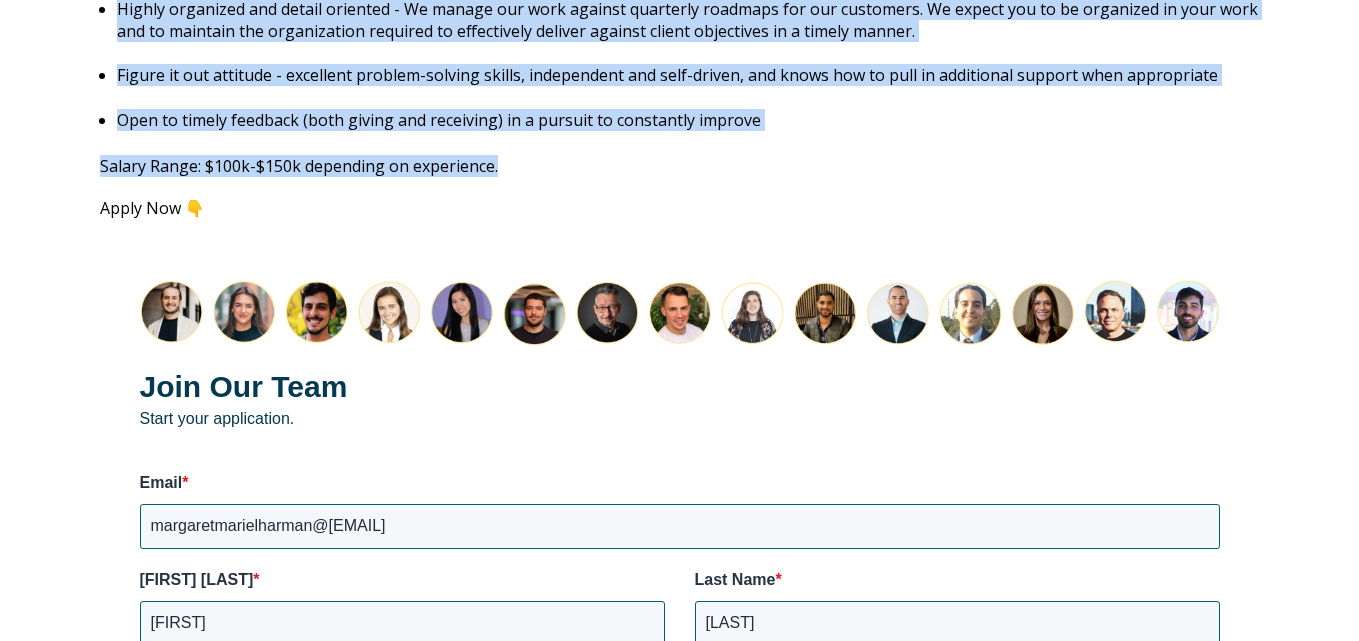 drag, startPoint x: 95, startPoint y: 219, endPoint x: 500, endPoint y: 167, distance: 408.32462 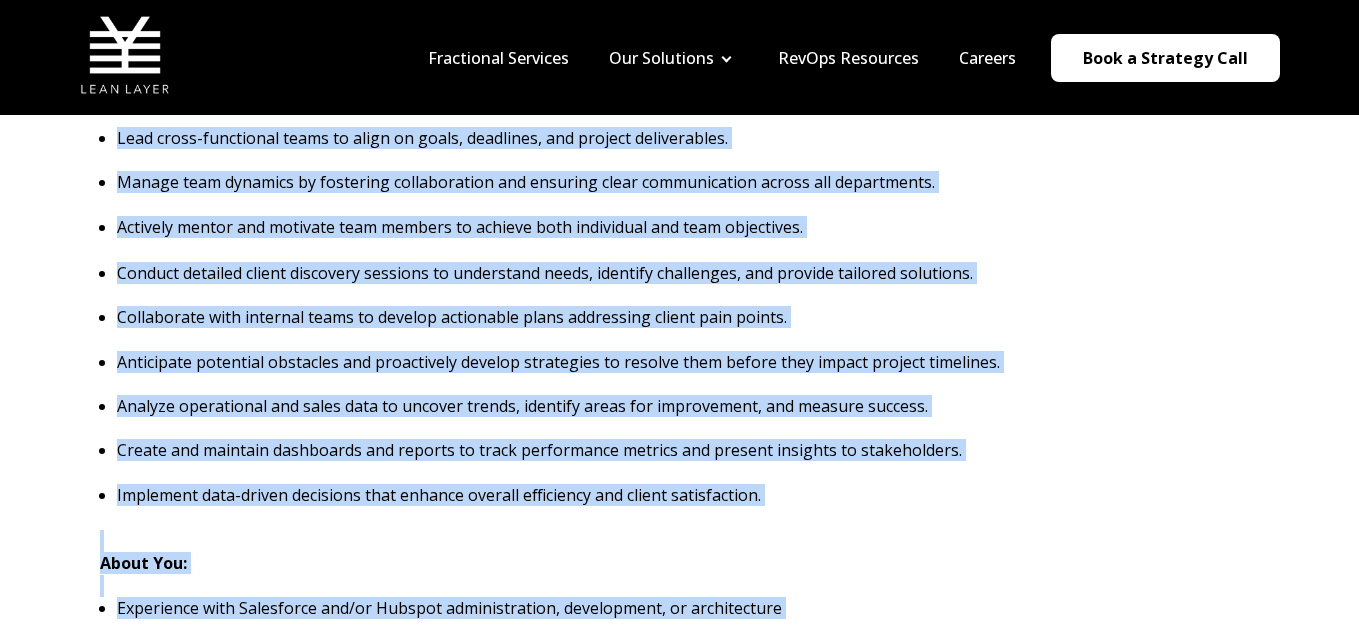 scroll, scrollTop: 1654, scrollLeft: 0, axis: vertical 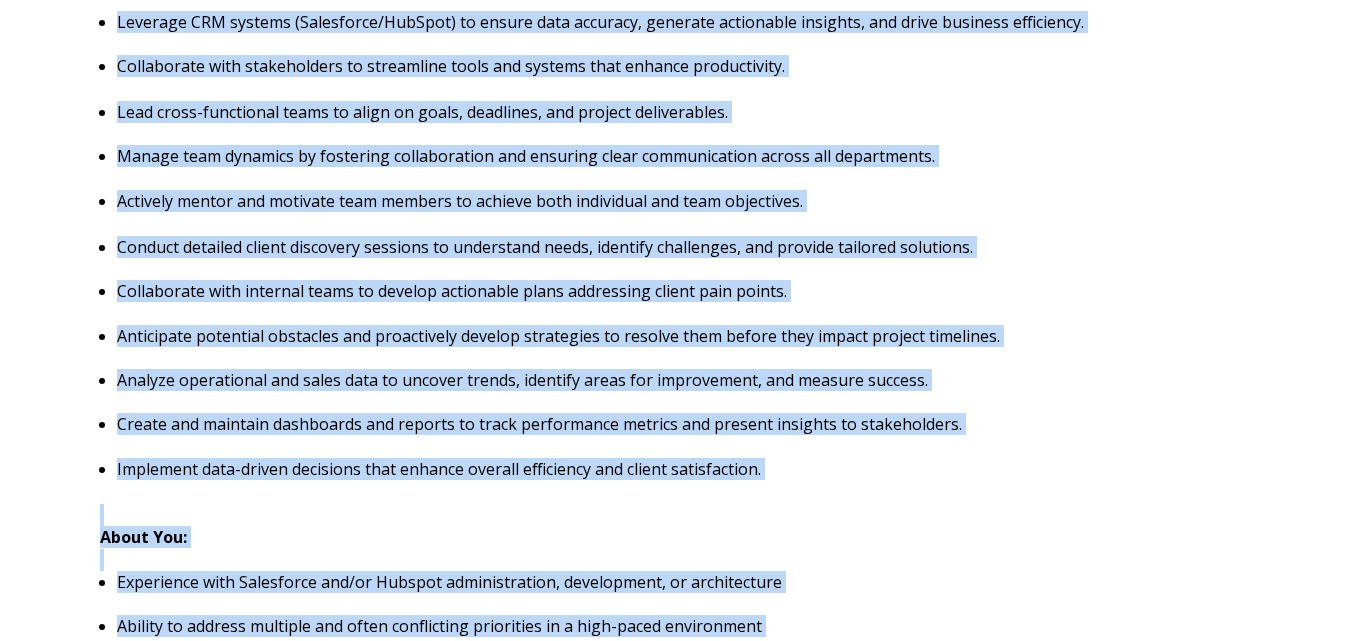copy on "Engagement Manager
Remote (USA)
About Our Team : We like to get our hands dirty. Our day is spent understanding our clients’ businesses as if they were our own. We go above and beyond to solve not only the challenges our clients articulate but also the longer-term needs we anticipate. Our solutions are simple. We find the simplest way of doing things to leave our clients with realistic processes, instrumentation, and know-how that will deliver against their revenue objectives.
Position Overview:  We are seeking a dynamic and experienced professional with a strong background in sales, marketing, and operations to drive impactful results in a collaborative and fast-paced environment. This role will involve leveraging your expertise in CRM systems, project management, and data analysis to lead teams, engage with clients, and optimize workflows.
Qualifications
Experience and Technical Skills
Sales and Marketing Operations Experience: Demonstrated success in roles bridging sales or marketing with o..." 